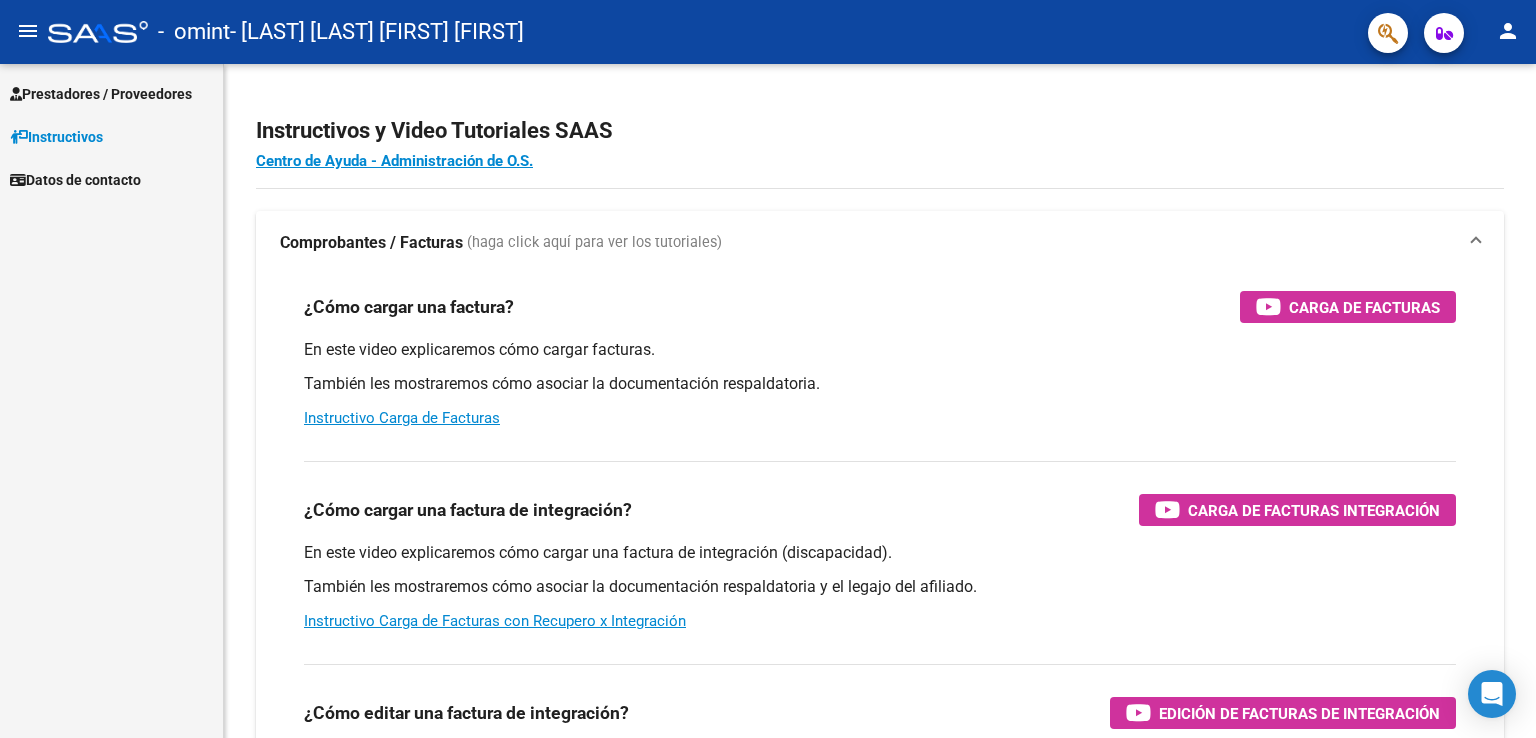 scroll, scrollTop: 0, scrollLeft: 0, axis: both 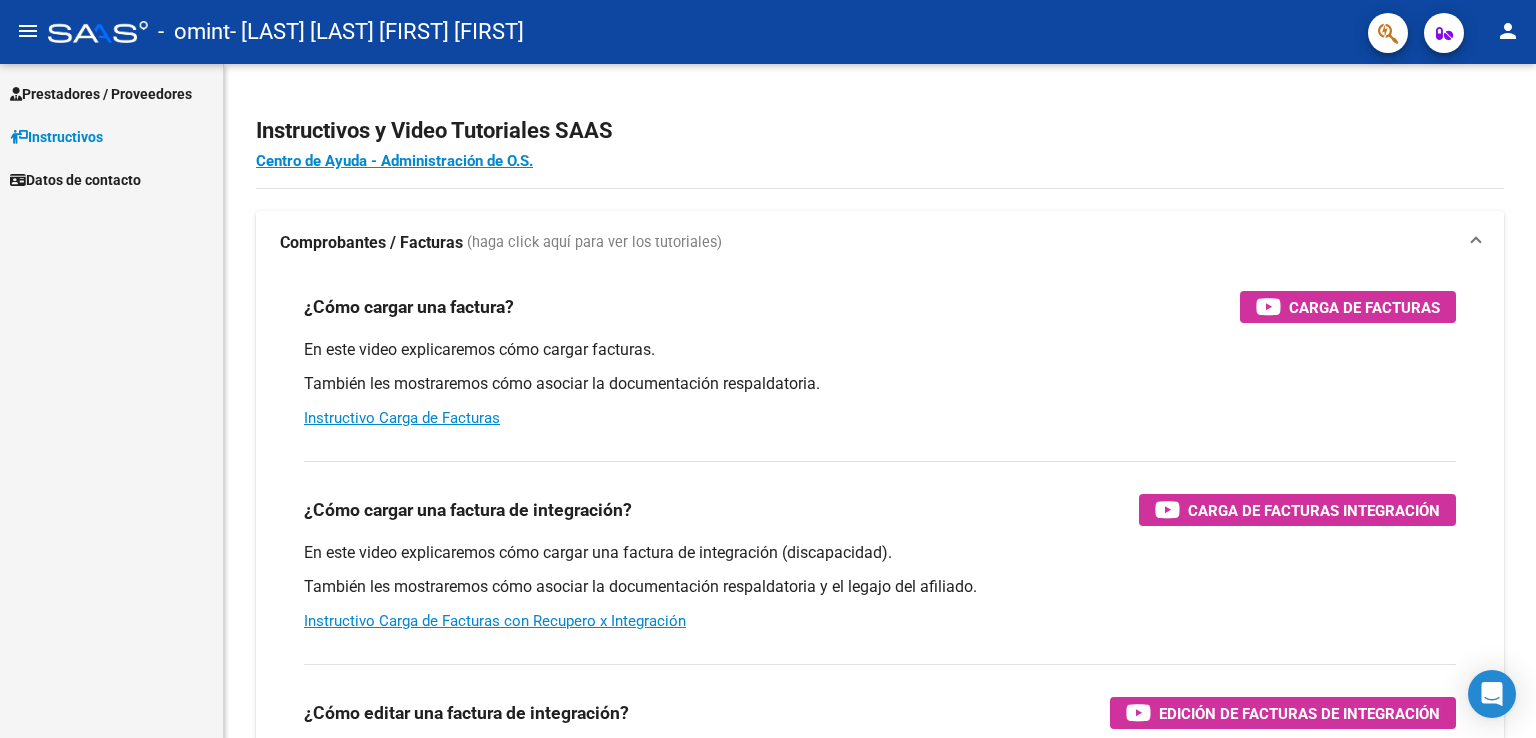 click on "Prestadores / Proveedores" at bounding box center [101, 94] 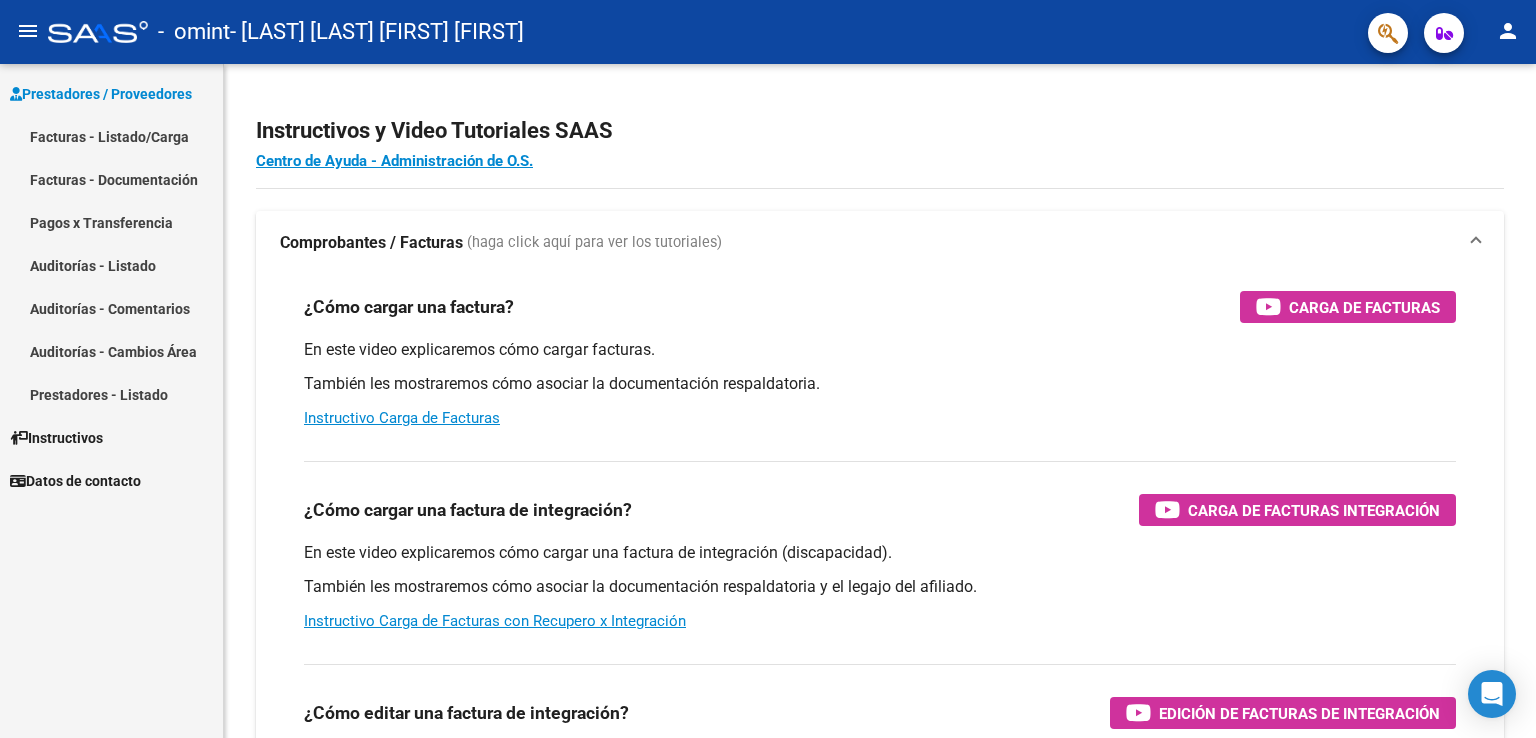 click on "Facturas - Listado/Carga" at bounding box center [111, 136] 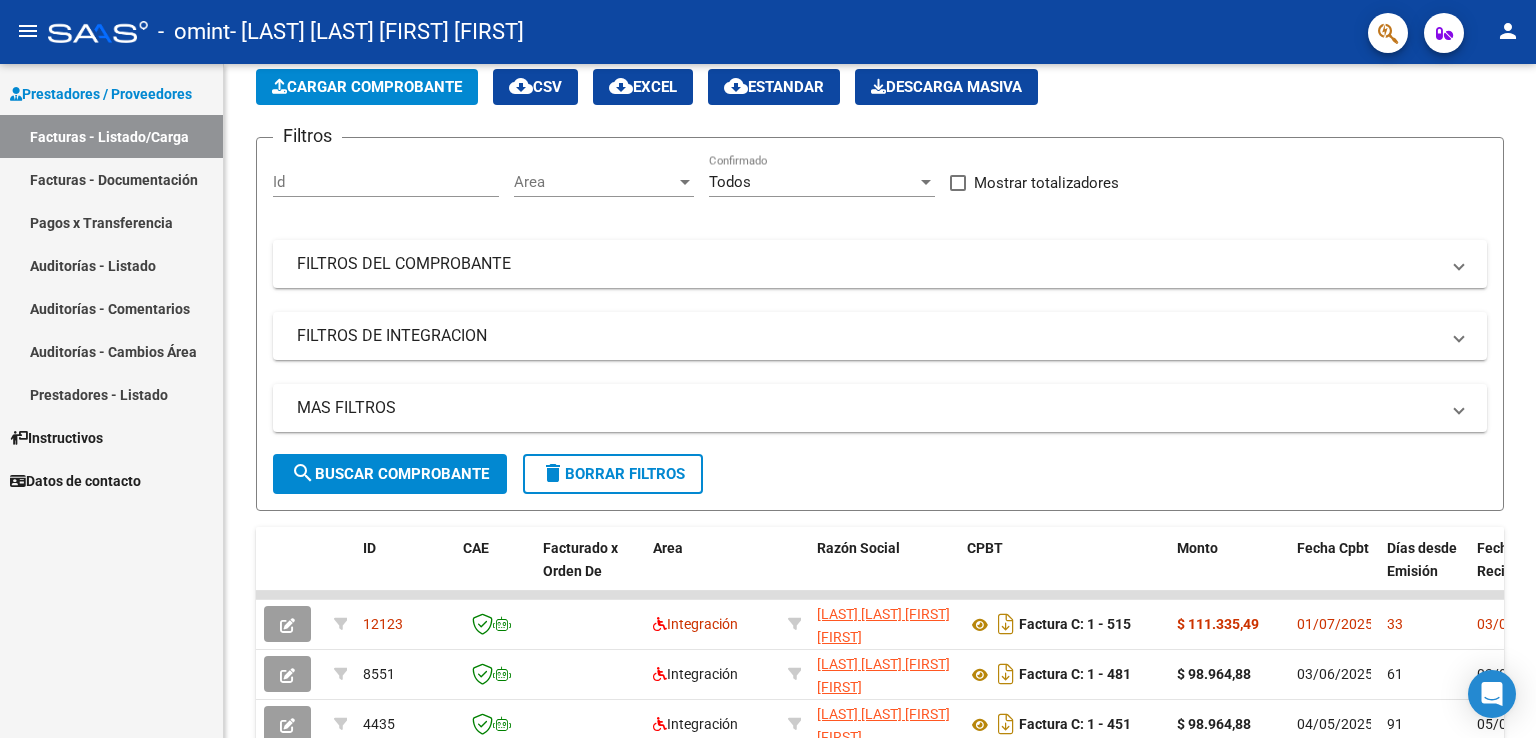 scroll, scrollTop: 0, scrollLeft: 0, axis: both 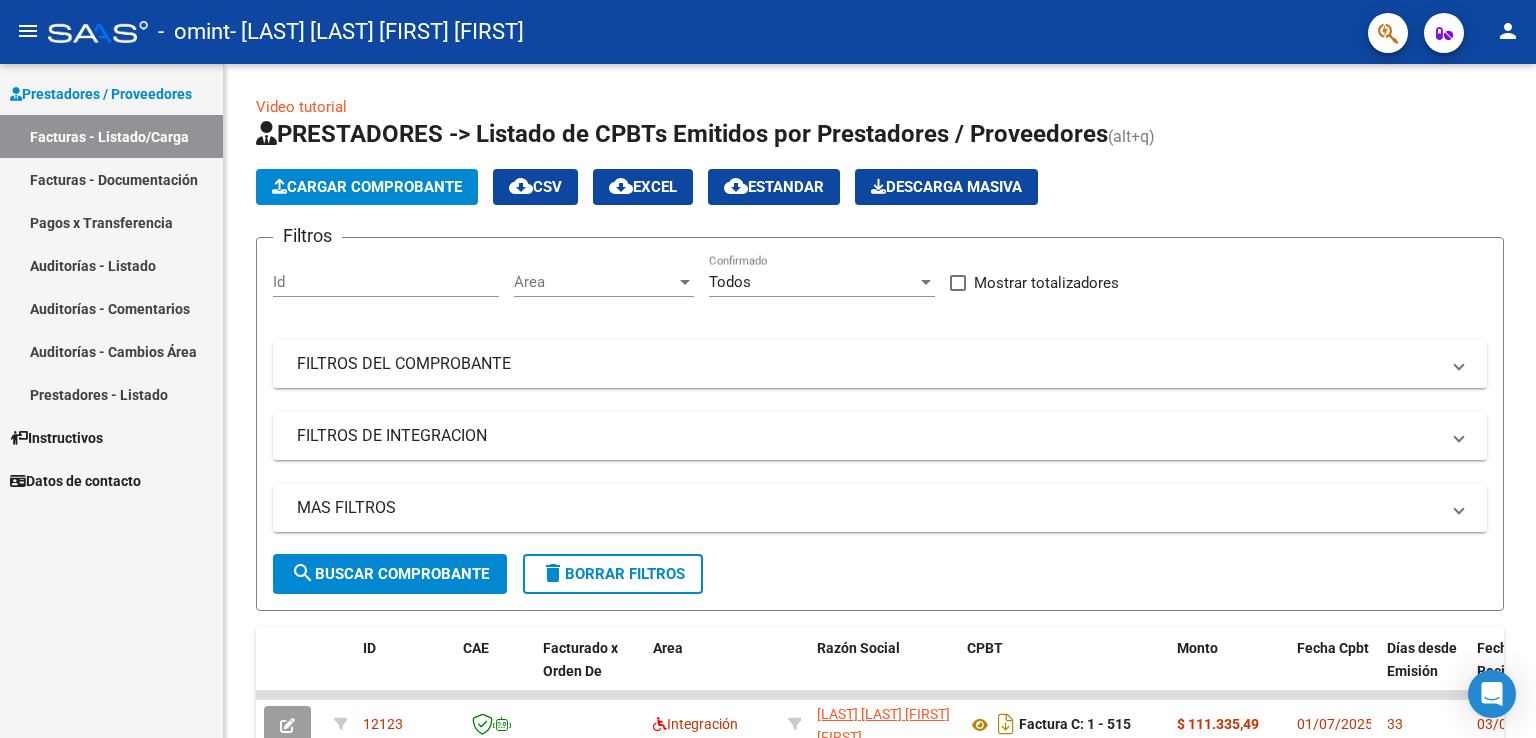 click on "Cargar Comprobante" 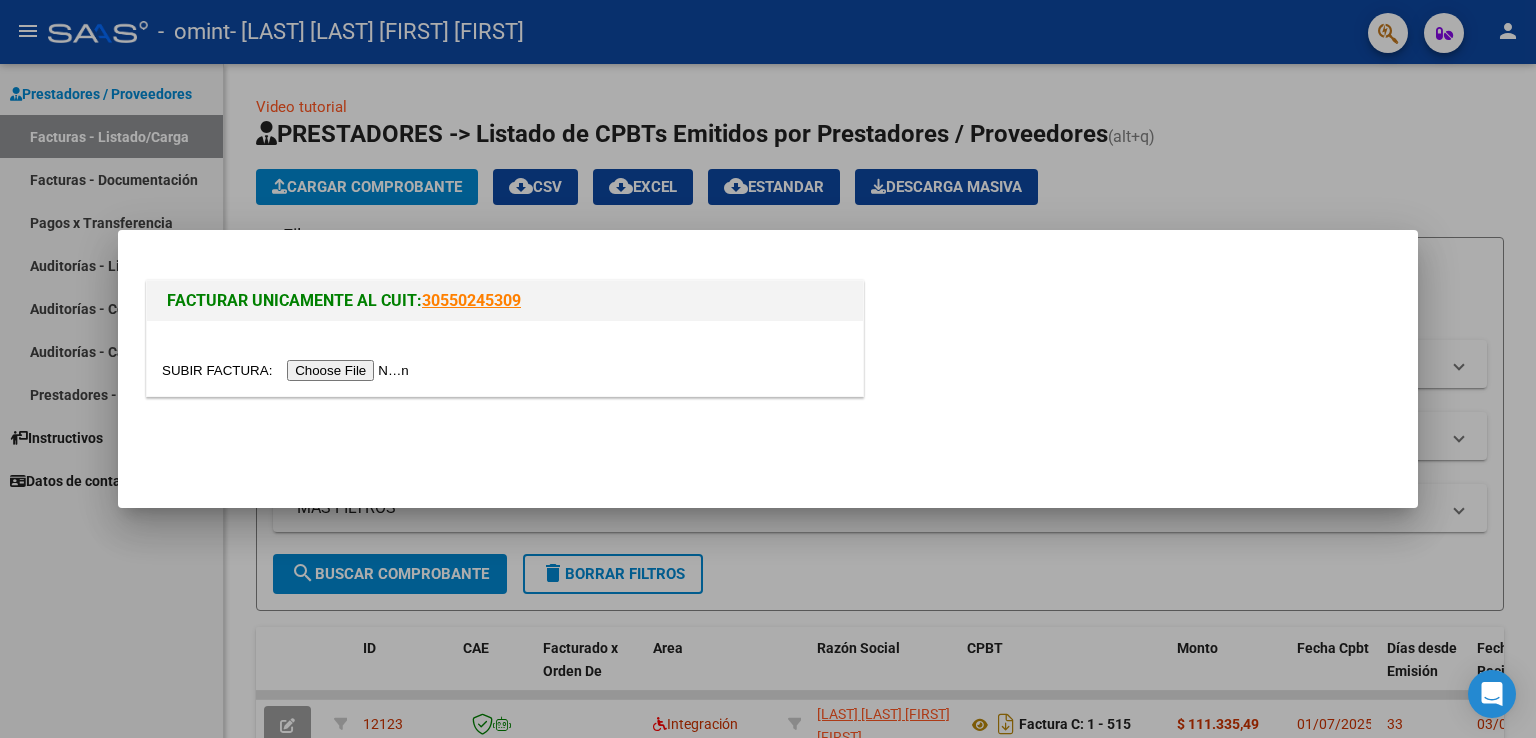 click at bounding box center (288, 370) 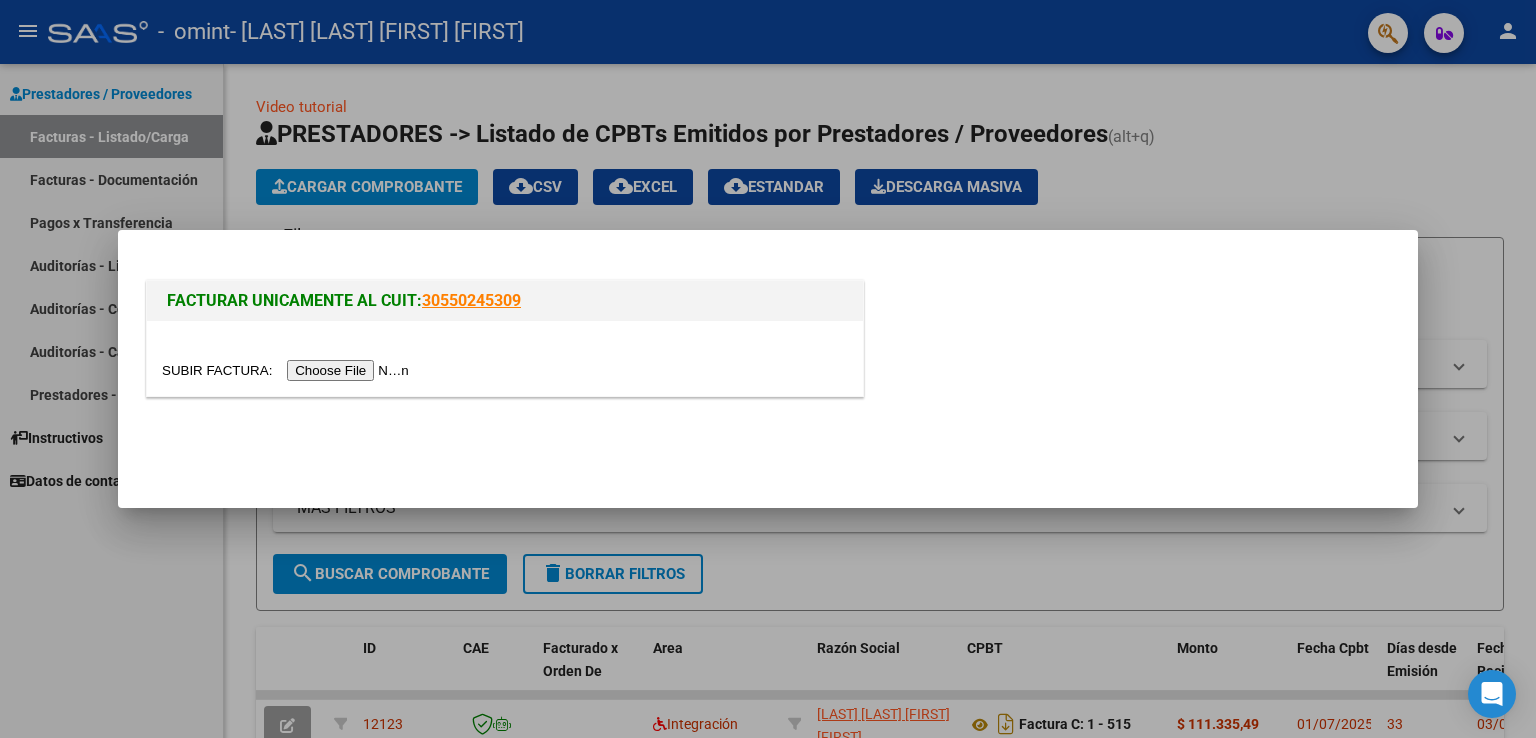 click at bounding box center (288, 370) 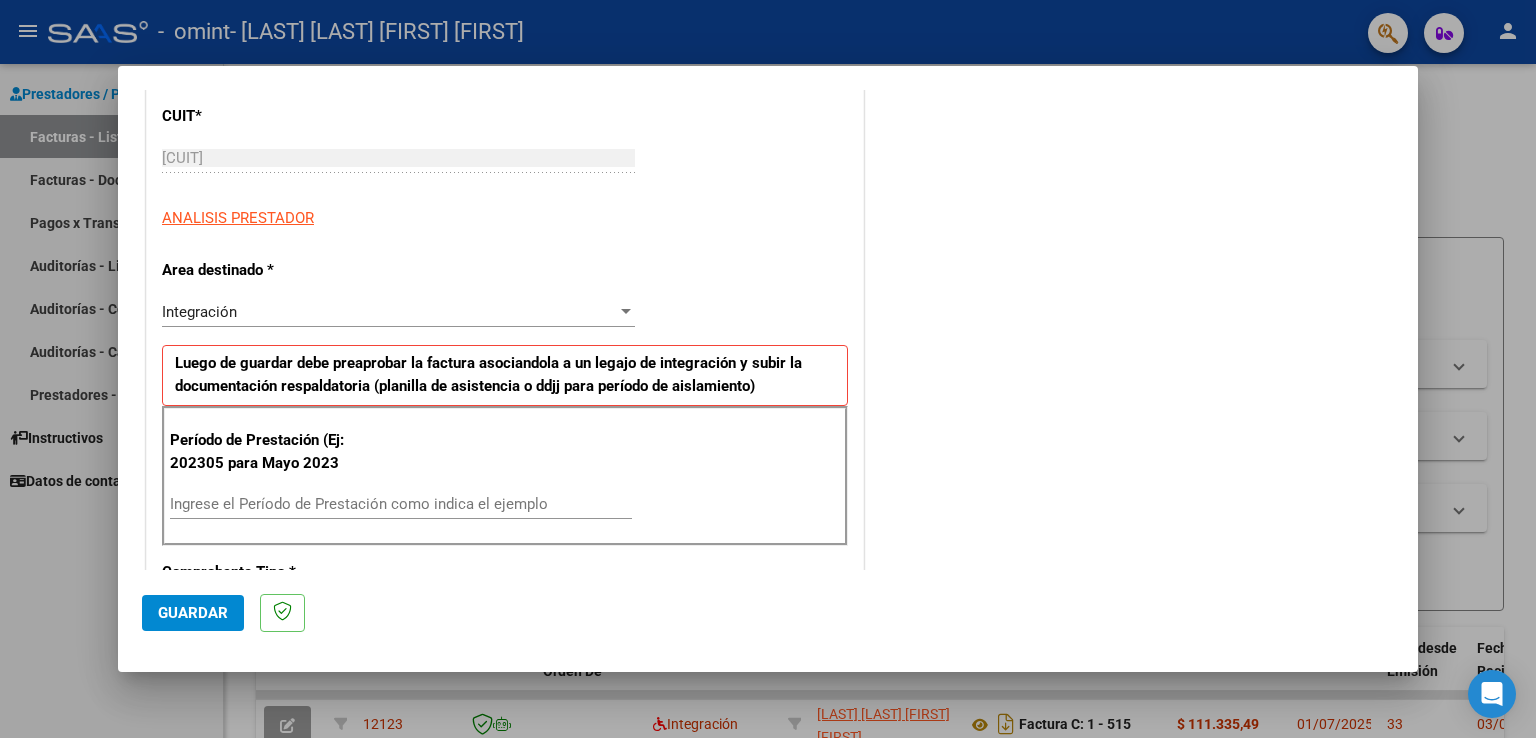 scroll, scrollTop: 300, scrollLeft: 0, axis: vertical 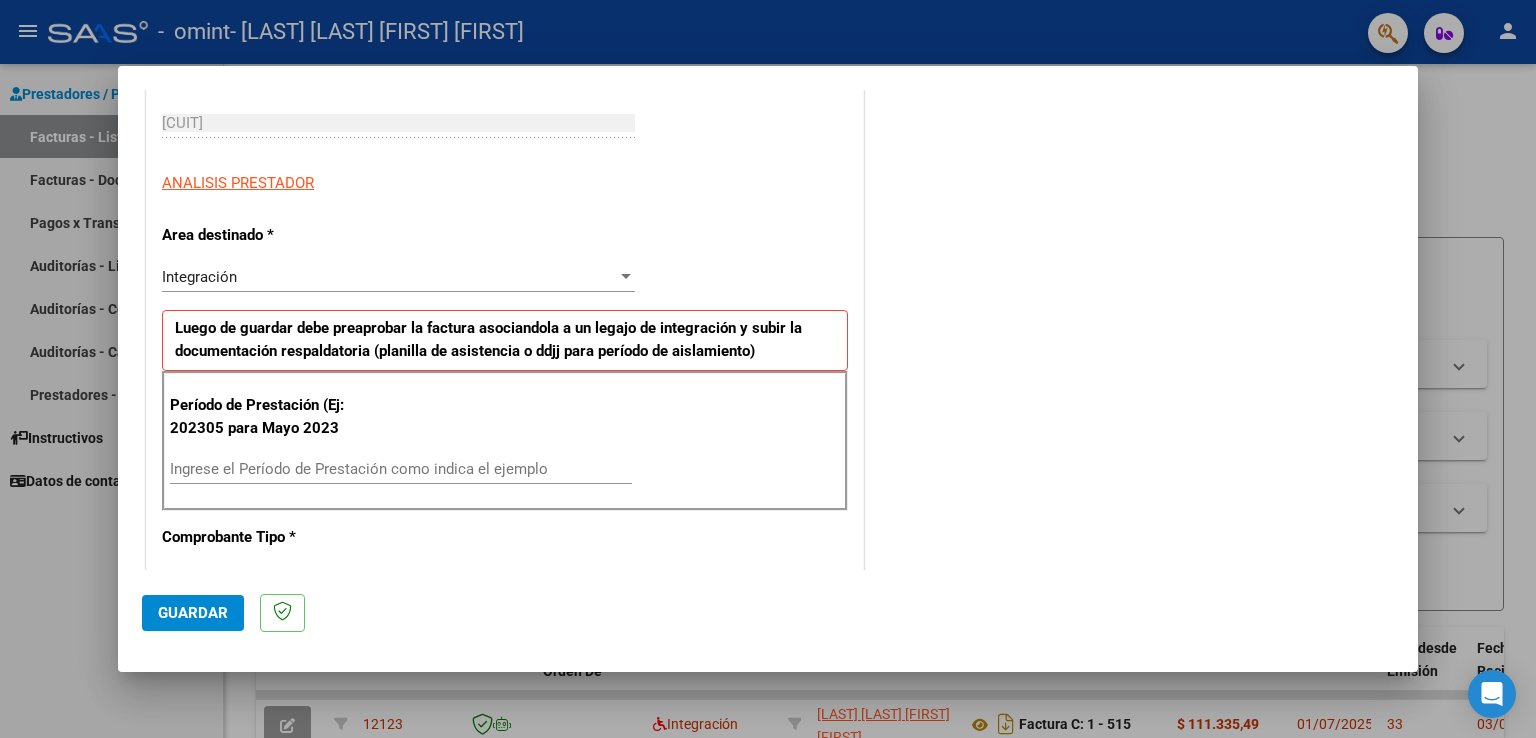 click on "Ingrese el Período de Prestación como indica el ejemplo" at bounding box center [401, 469] 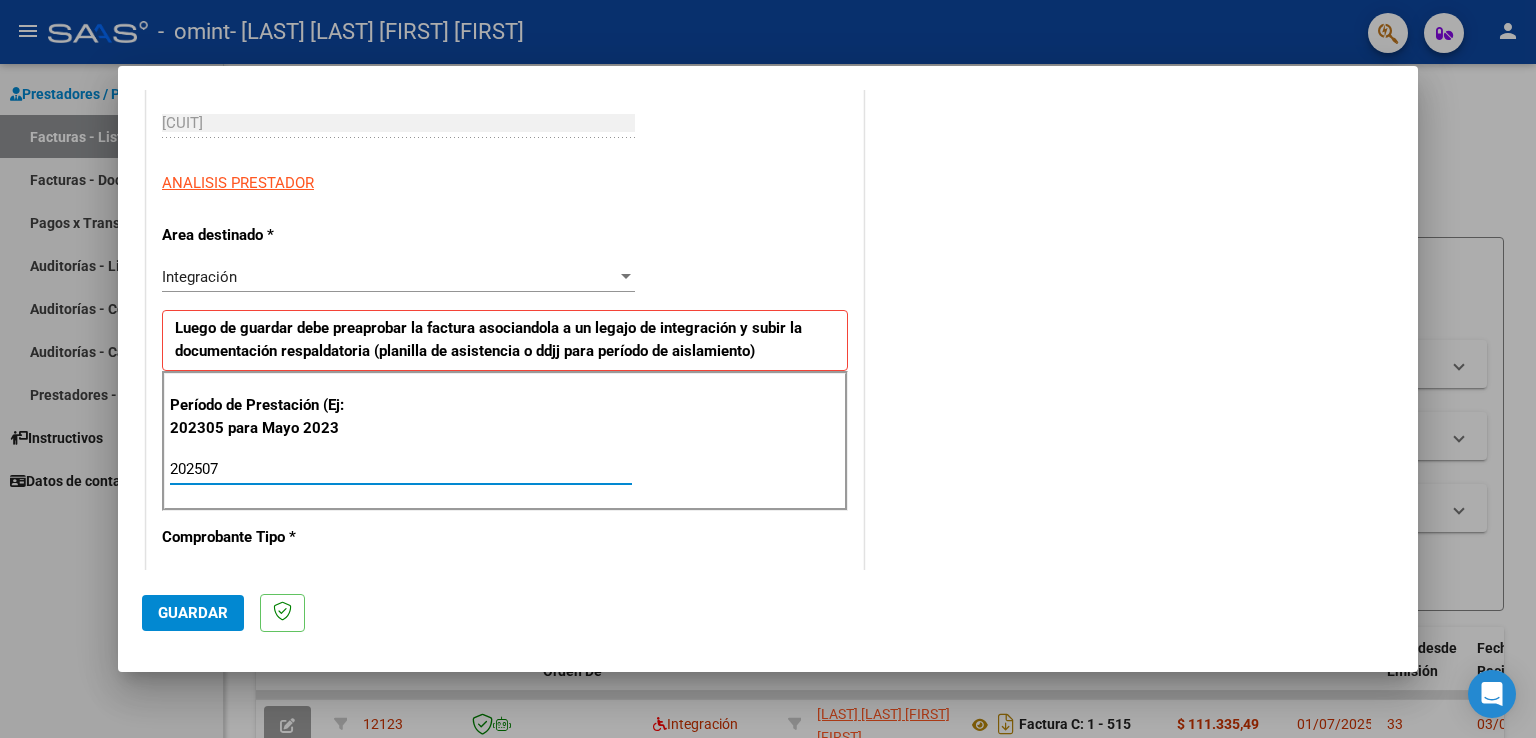type on "202507" 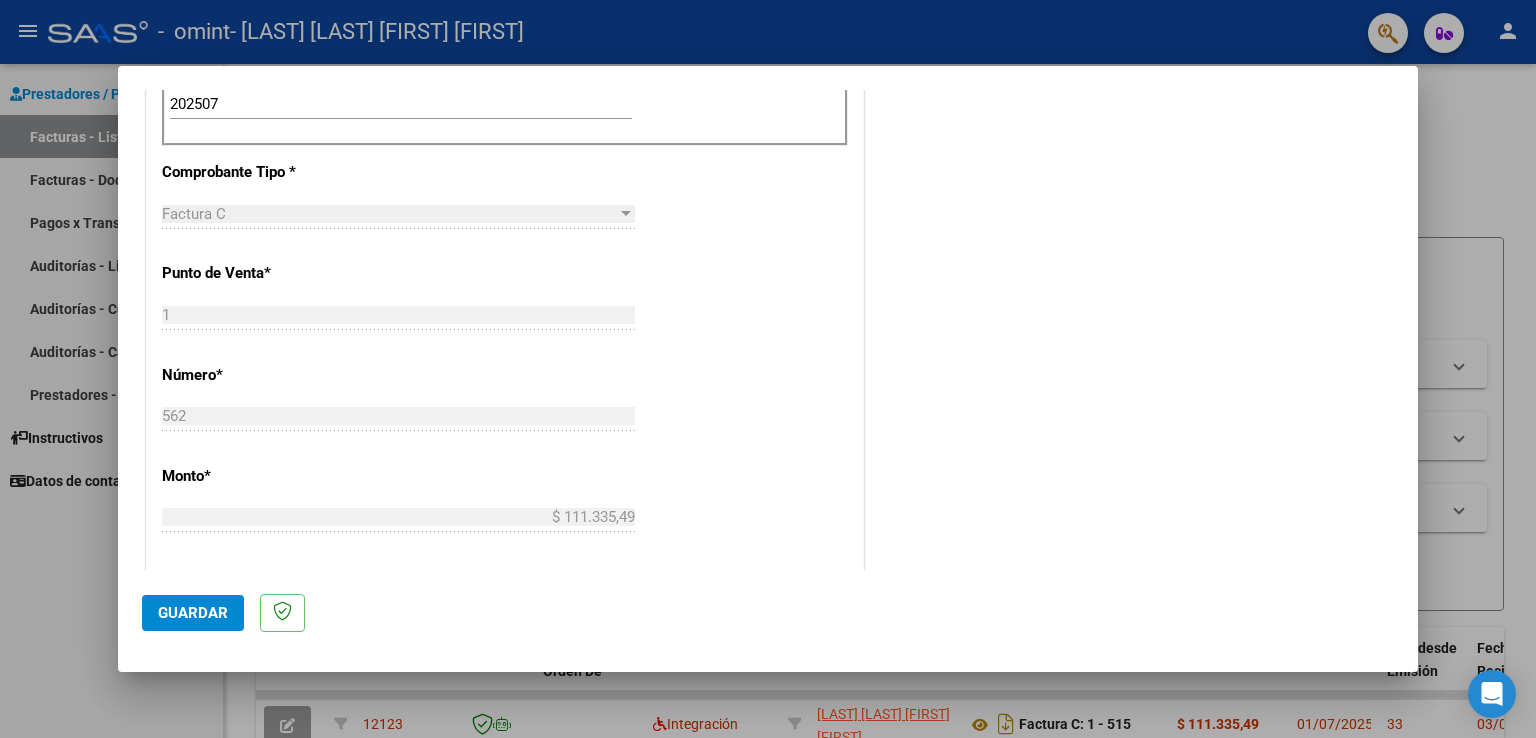scroll, scrollTop: 700, scrollLeft: 0, axis: vertical 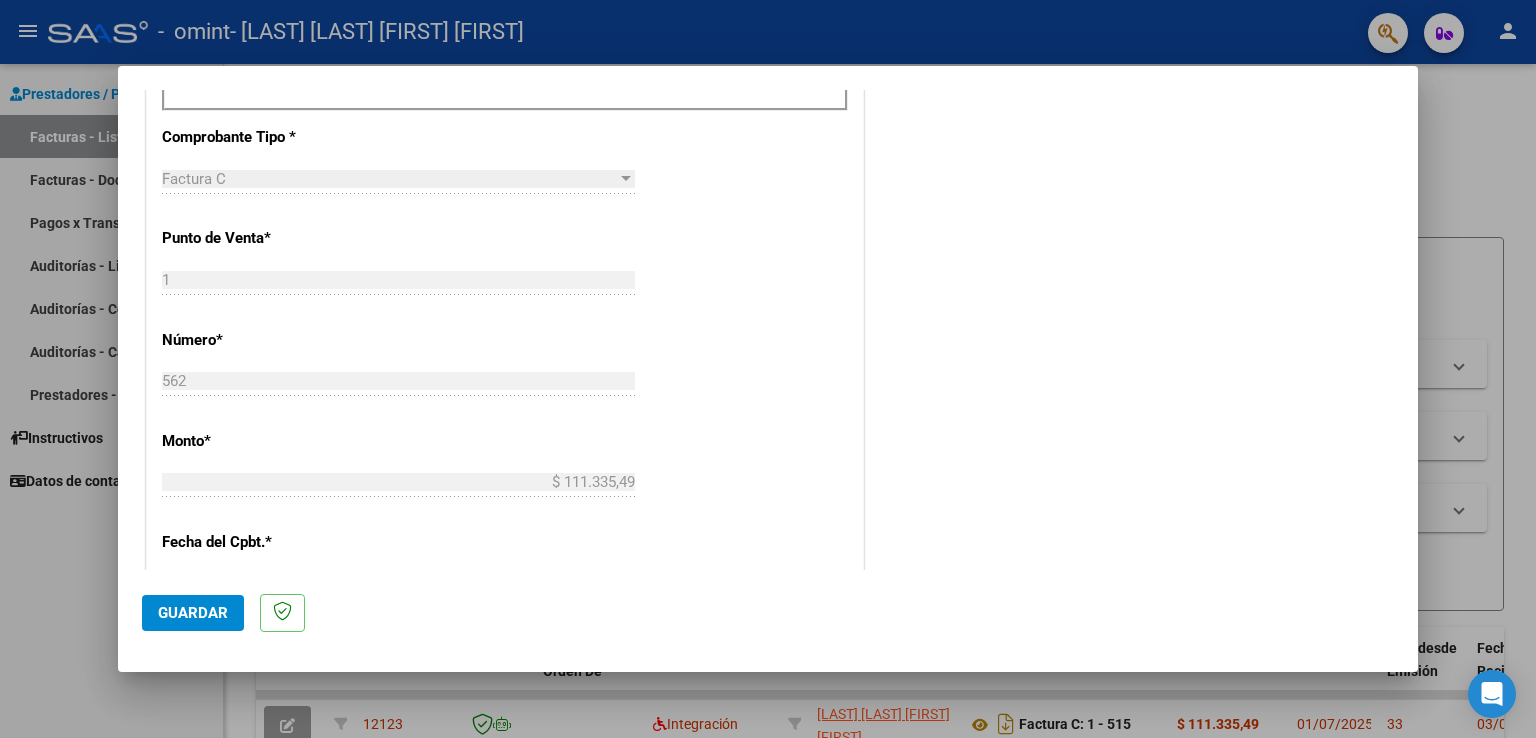click on "Guardar" 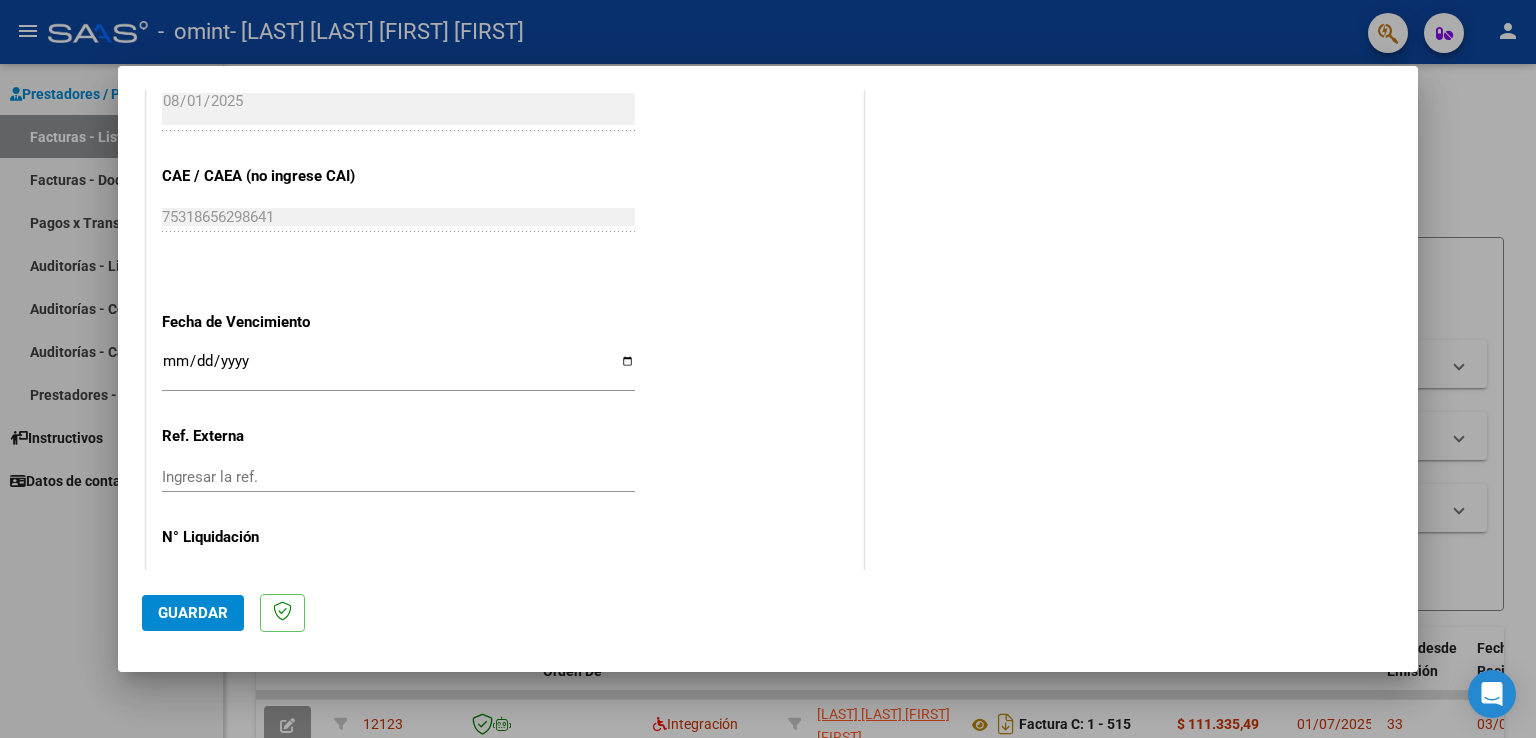 scroll, scrollTop: 1200, scrollLeft: 0, axis: vertical 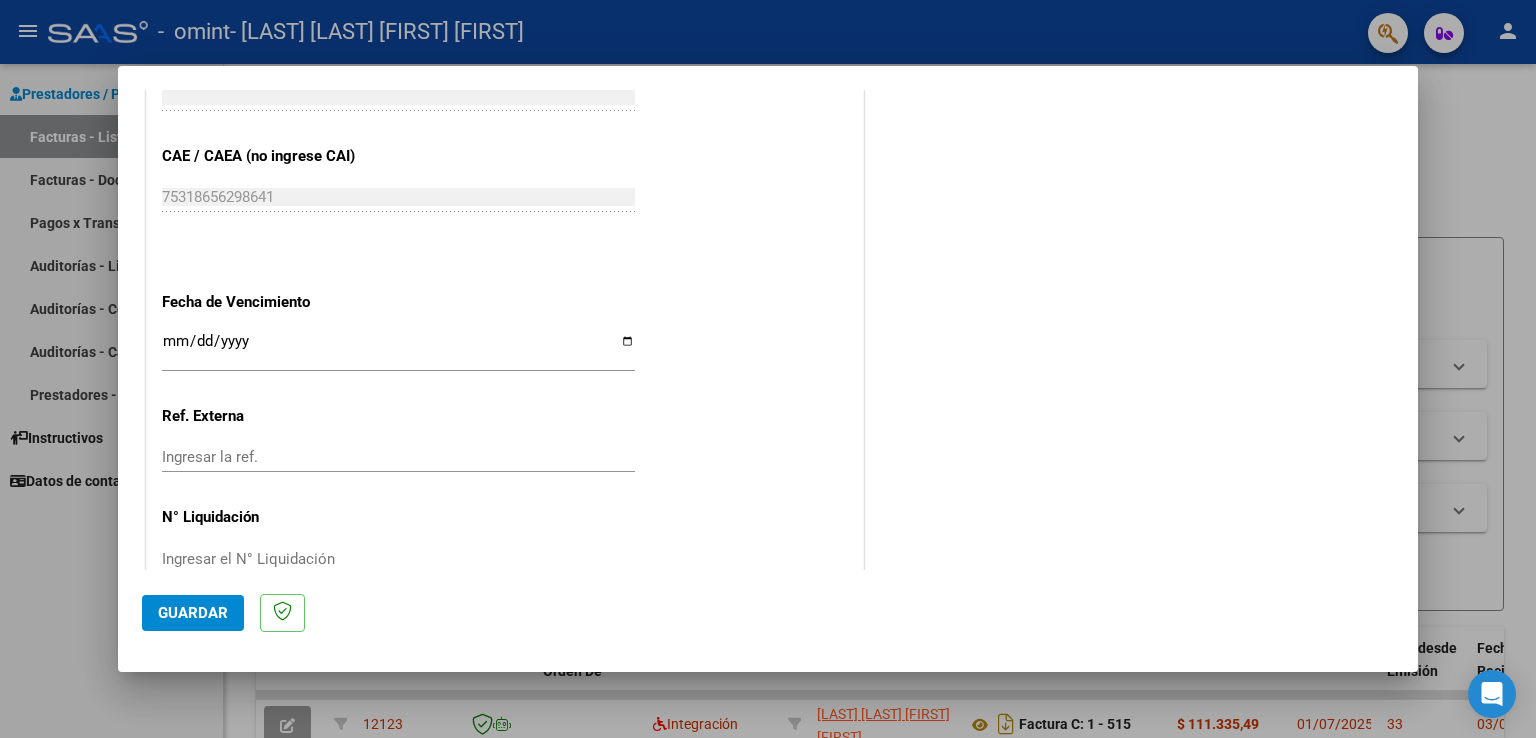 click on "Ingresar la fecha" at bounding box center (398, 349) 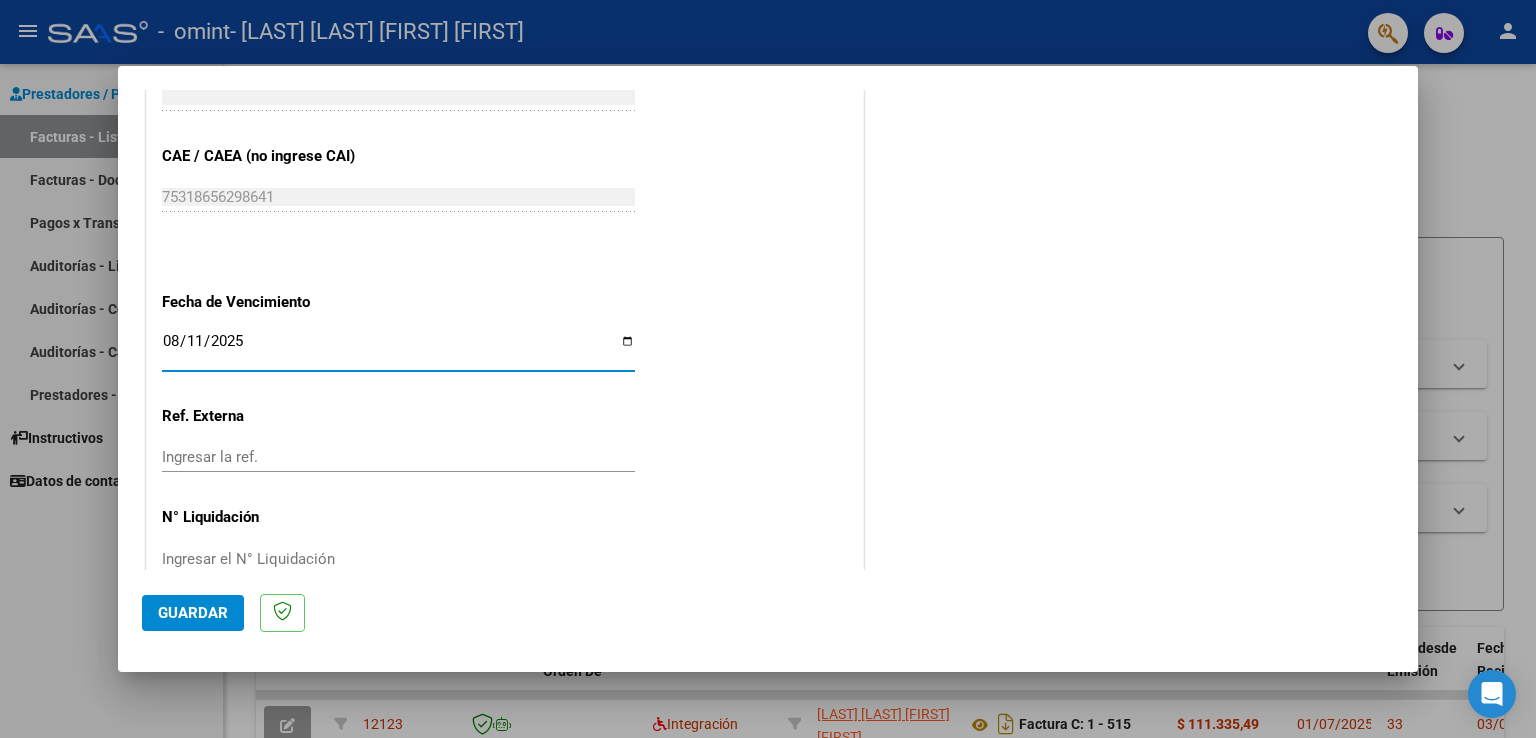 type on "2025-08-11" 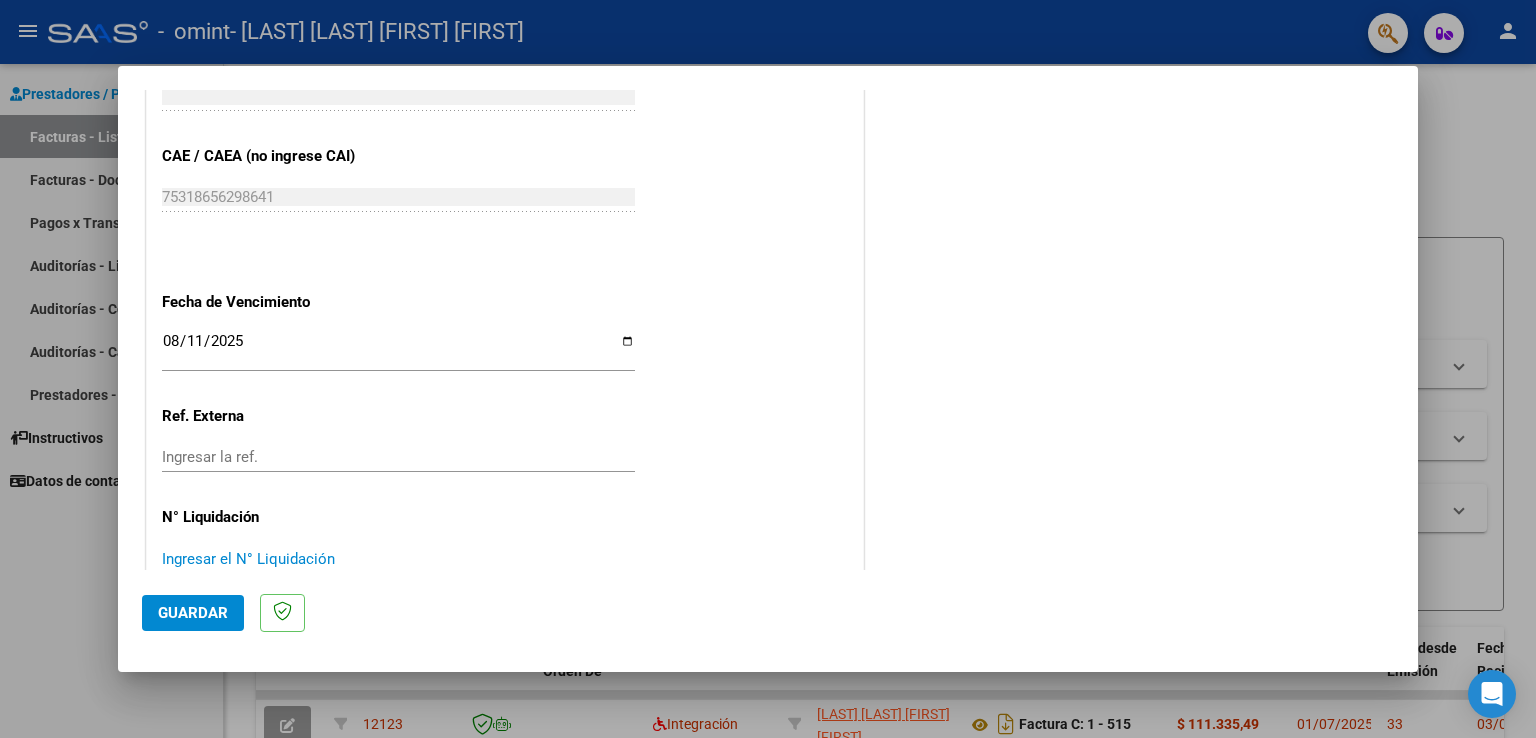click on "Ingresar el N° Liquidación" at bounding box center [398, 559] 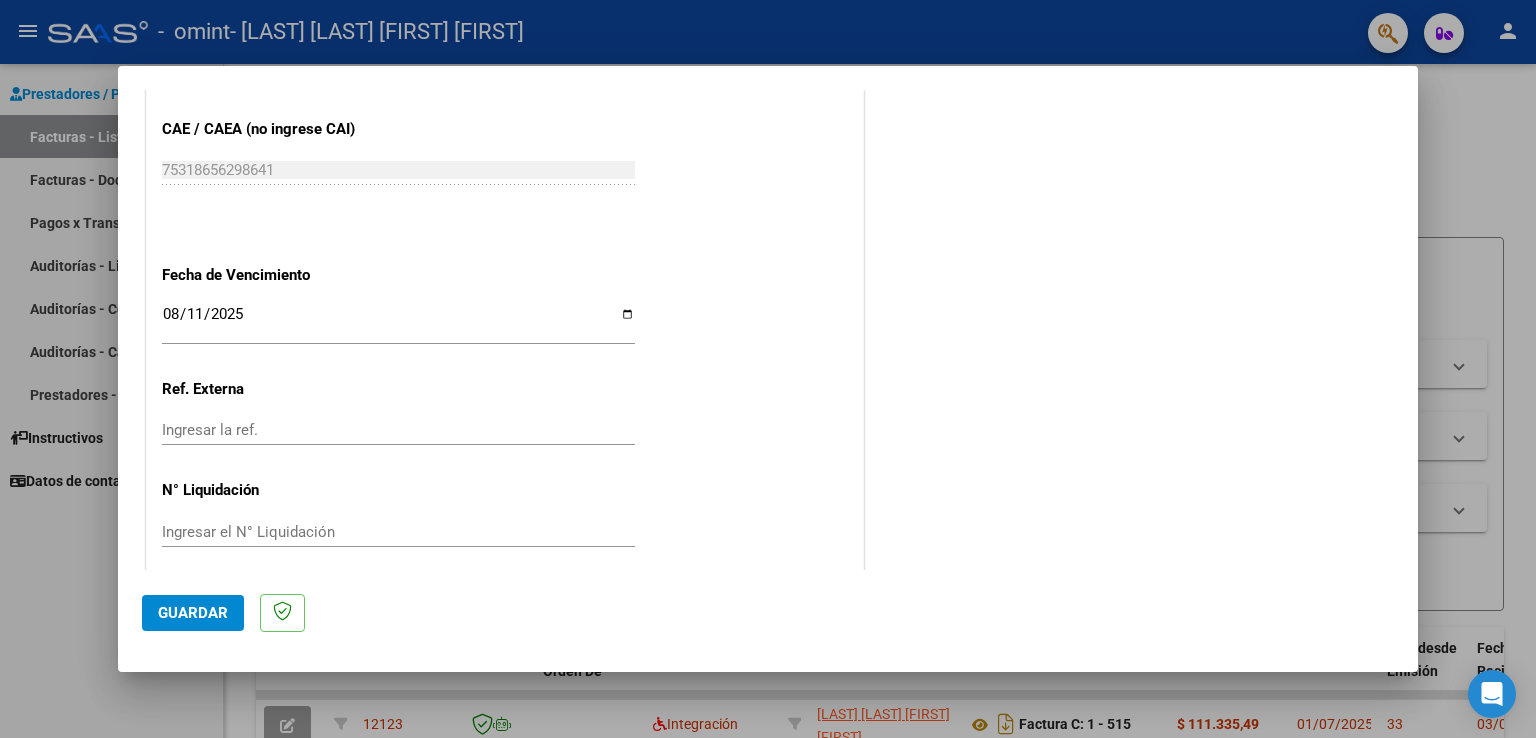 scroll, scrollTop: 1240, scrollLeft: 0, axis: vertical 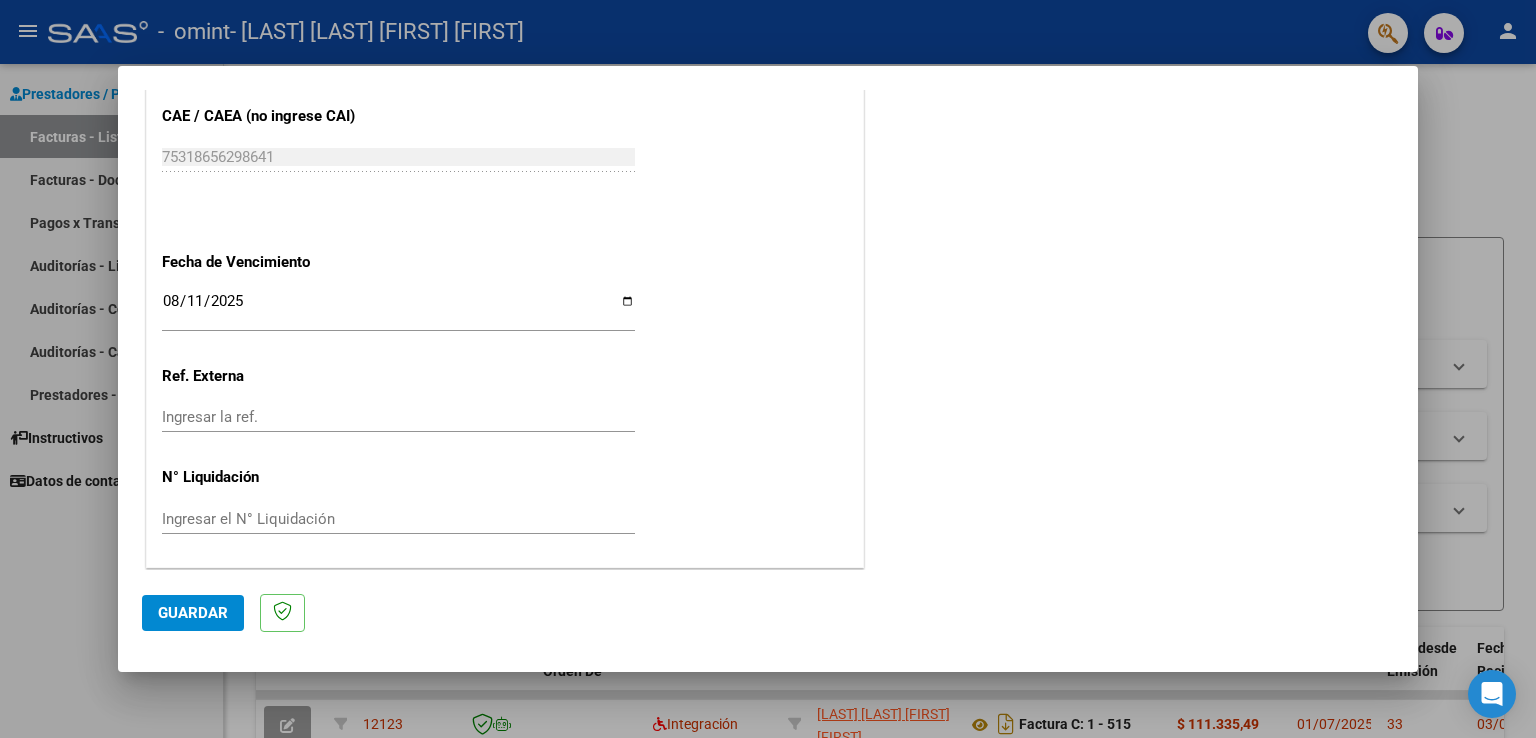 click on "Guardar" 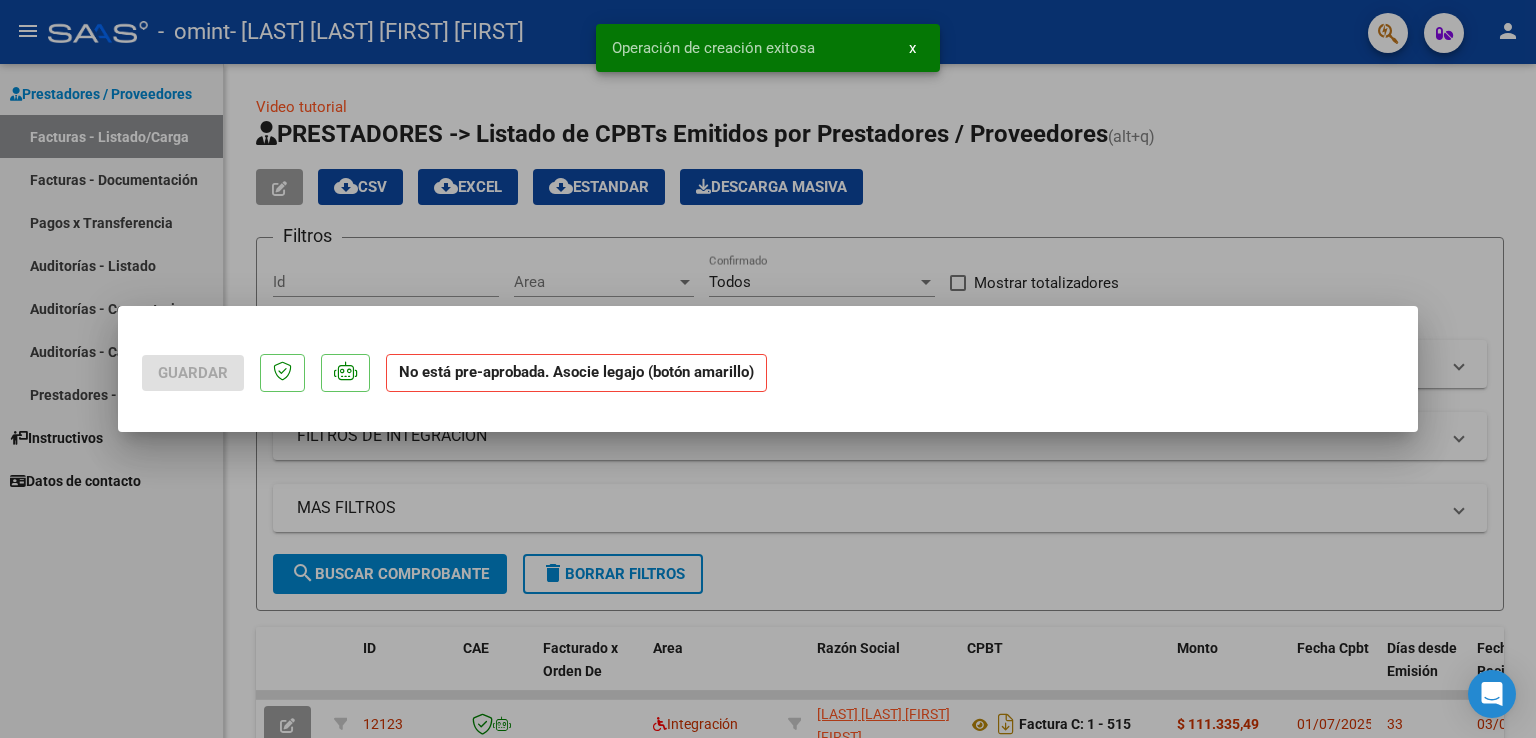 scroll, scrollTop: 0, scrollLeft: 0, axis: both 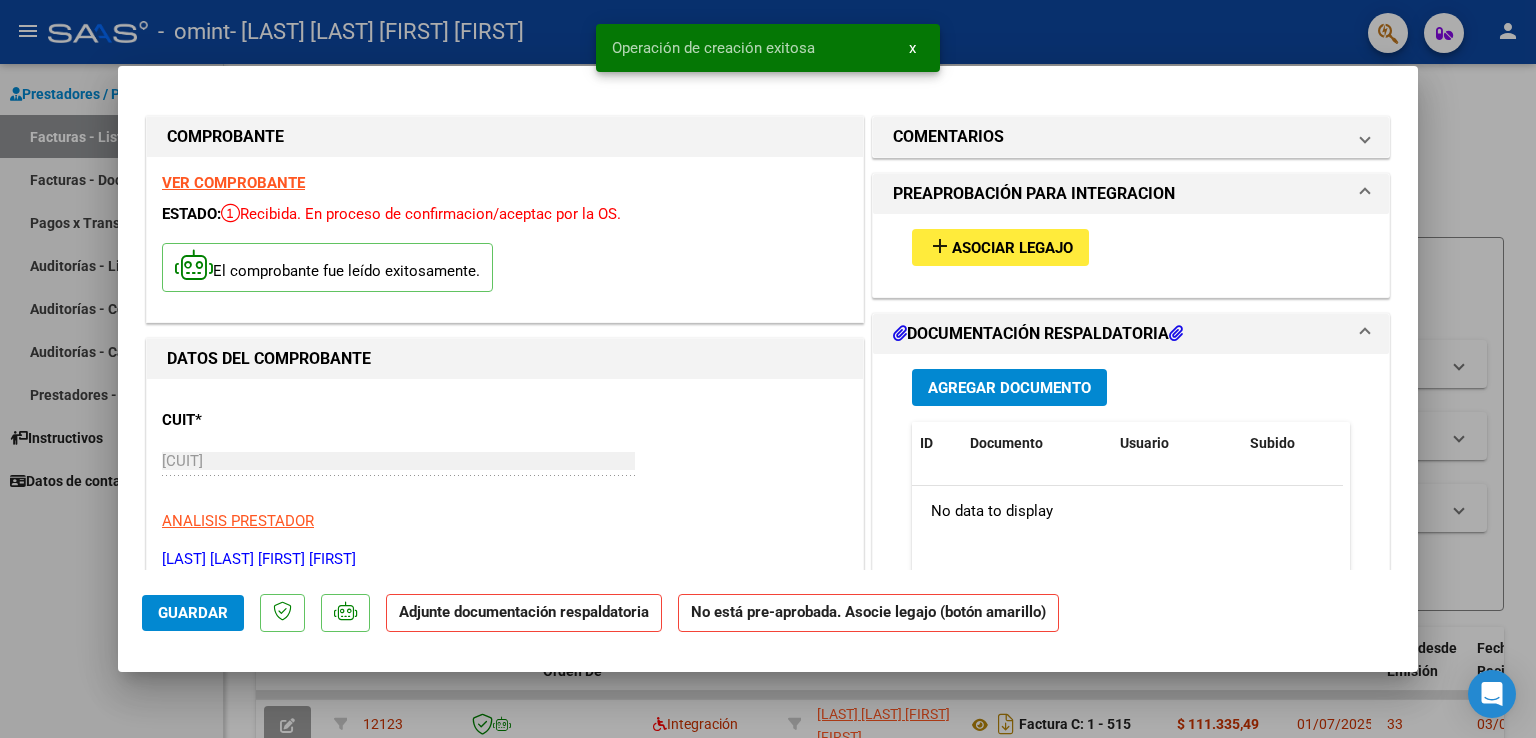 click on "Asociar Legajo" at bounding box center [1012, 248] 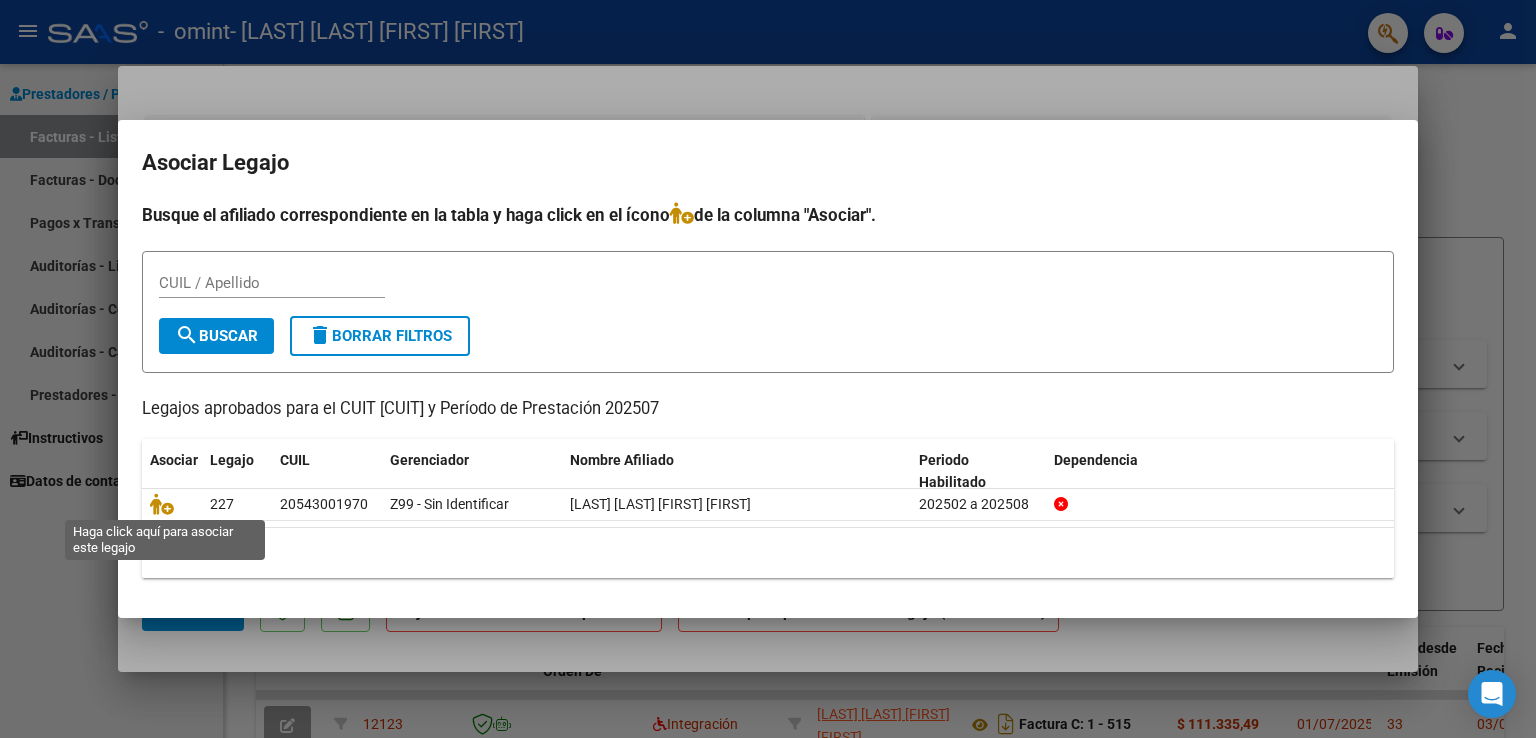 click 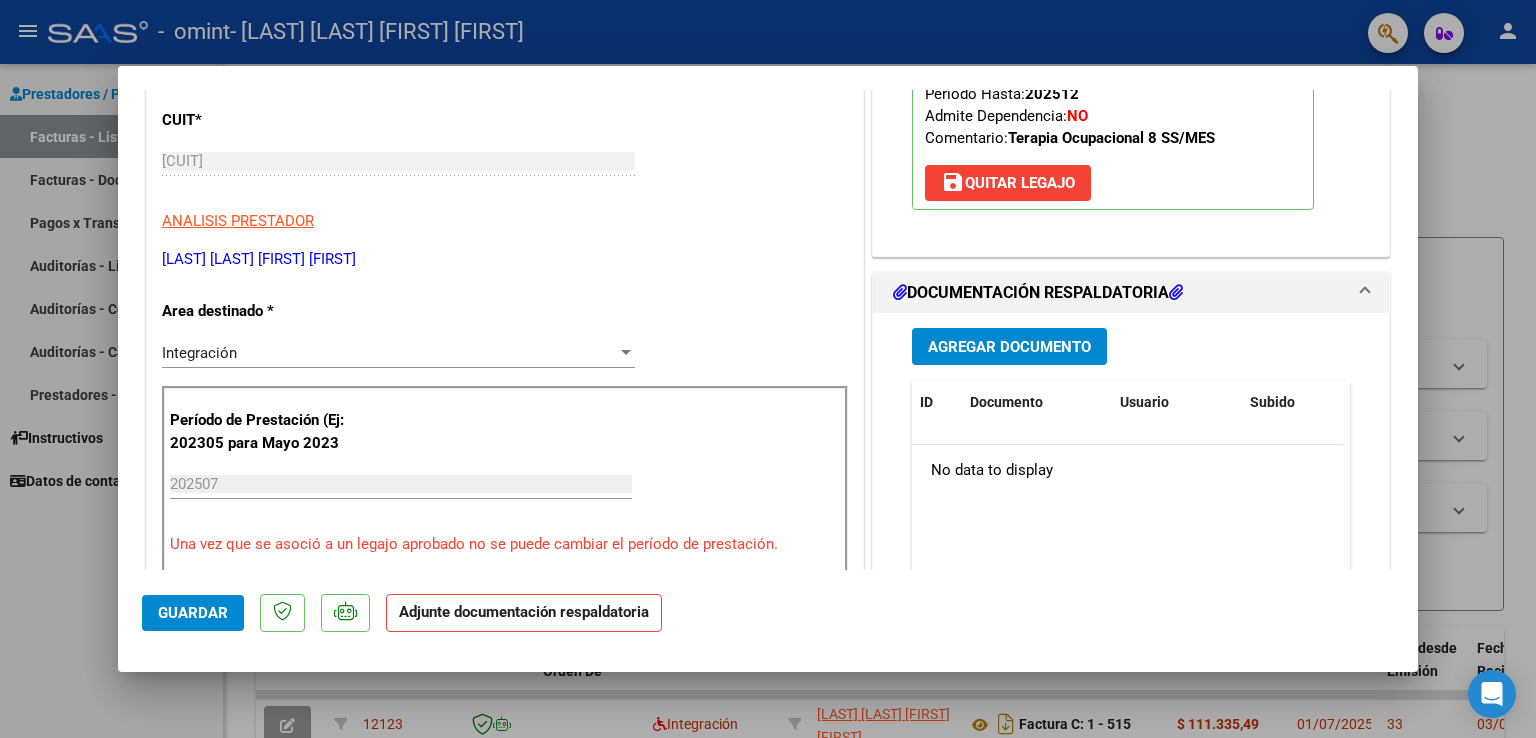 scroll, scrollTop: 0, scrollLeft: 0, axis: both 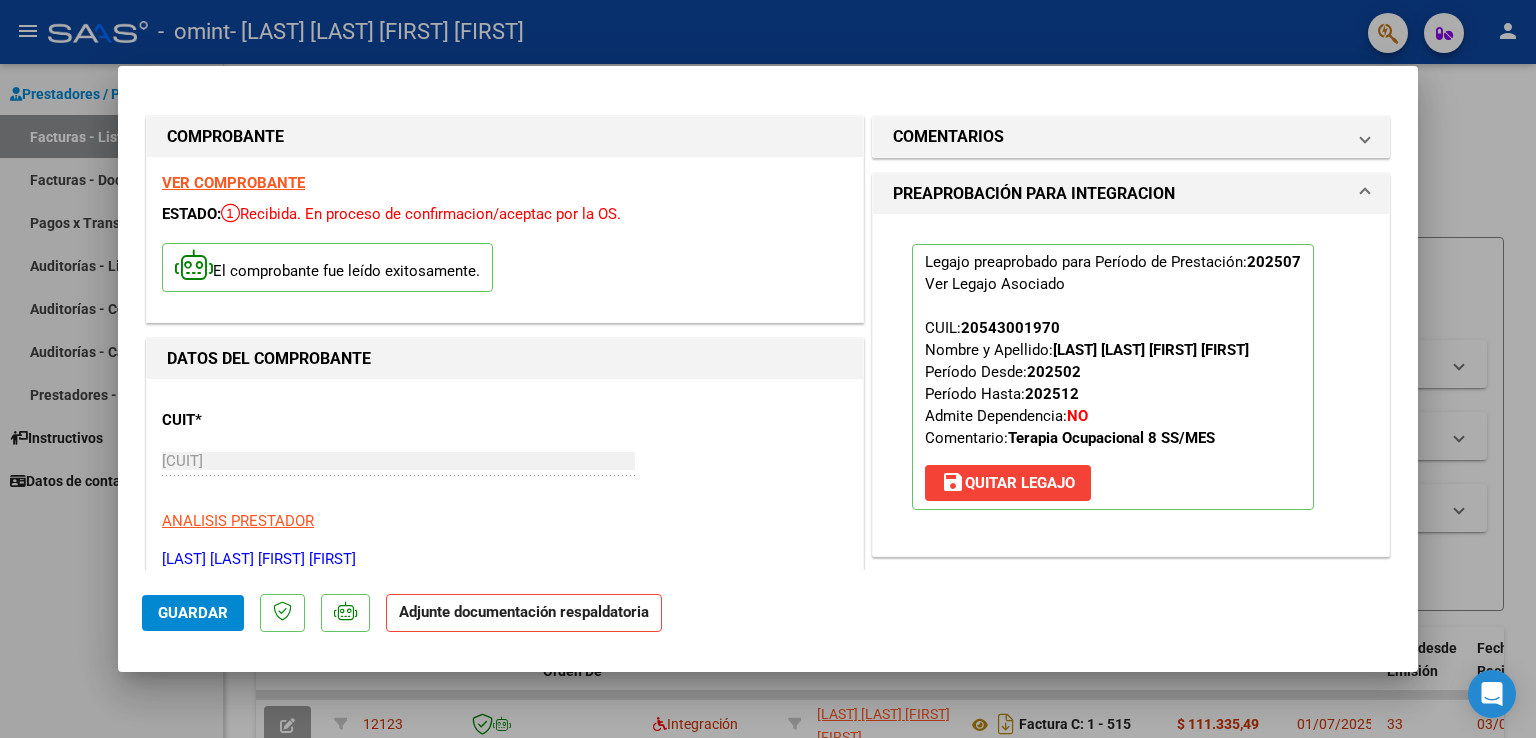 click at bounding box center (768, 369) 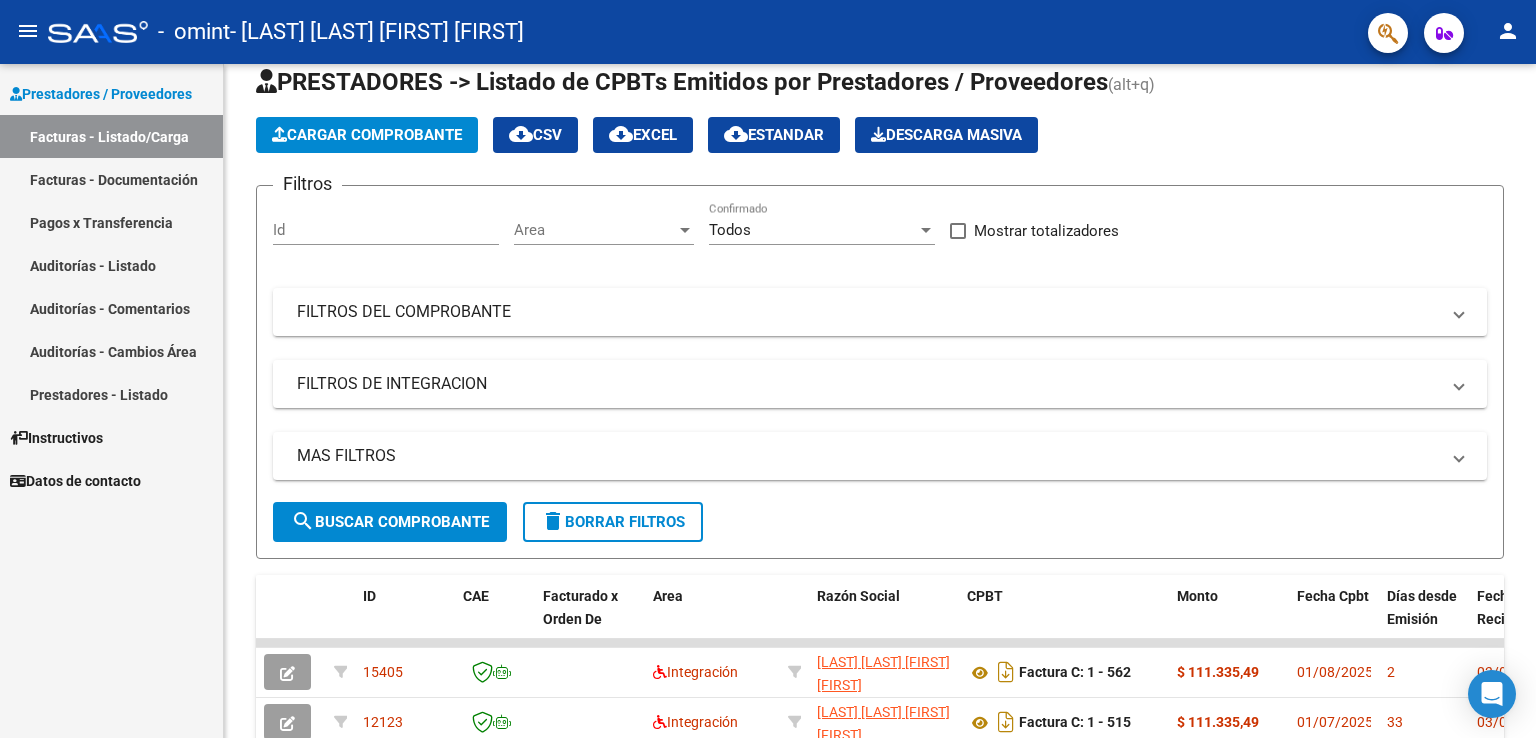 scroll, scrollTop: 300, scrollLeft: 0, axis: vertical 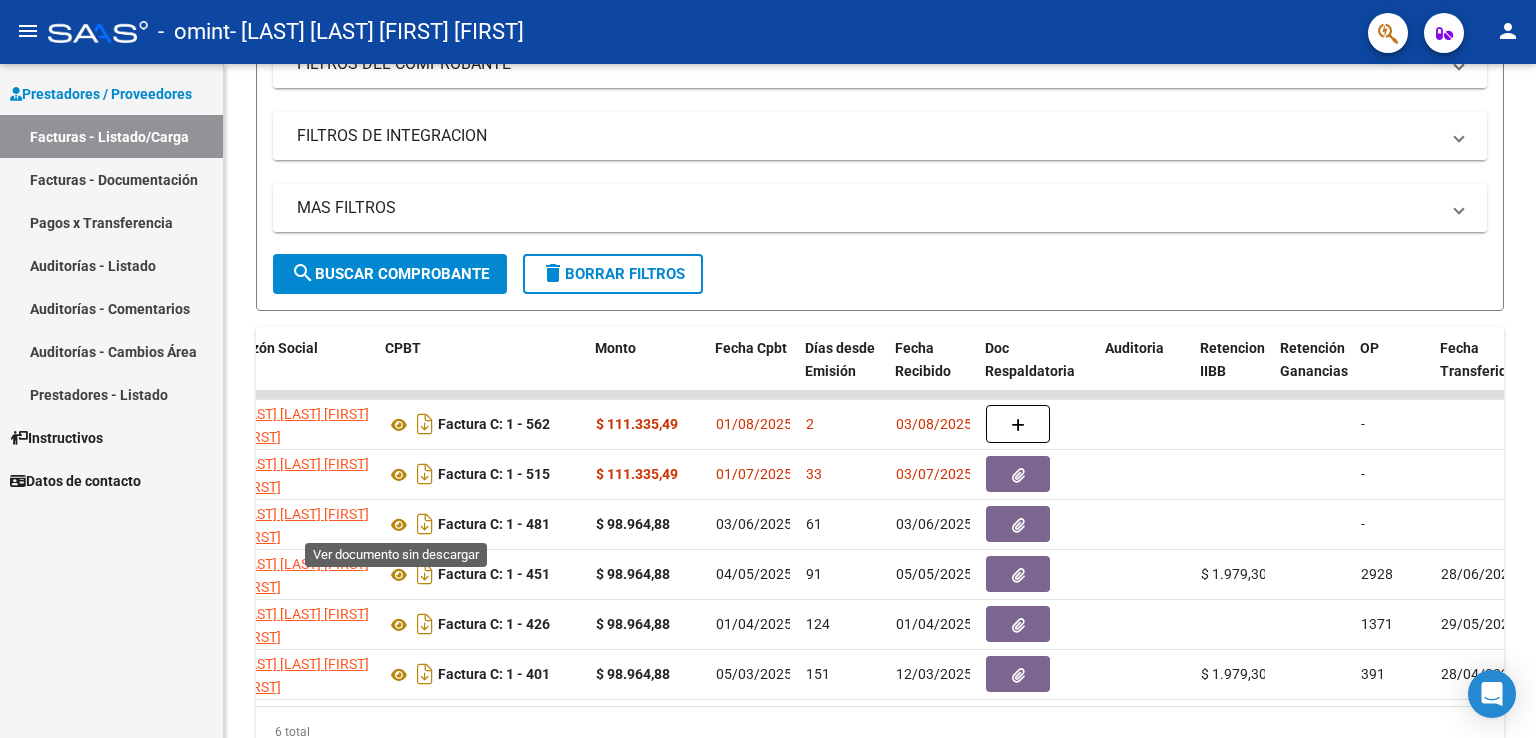 click 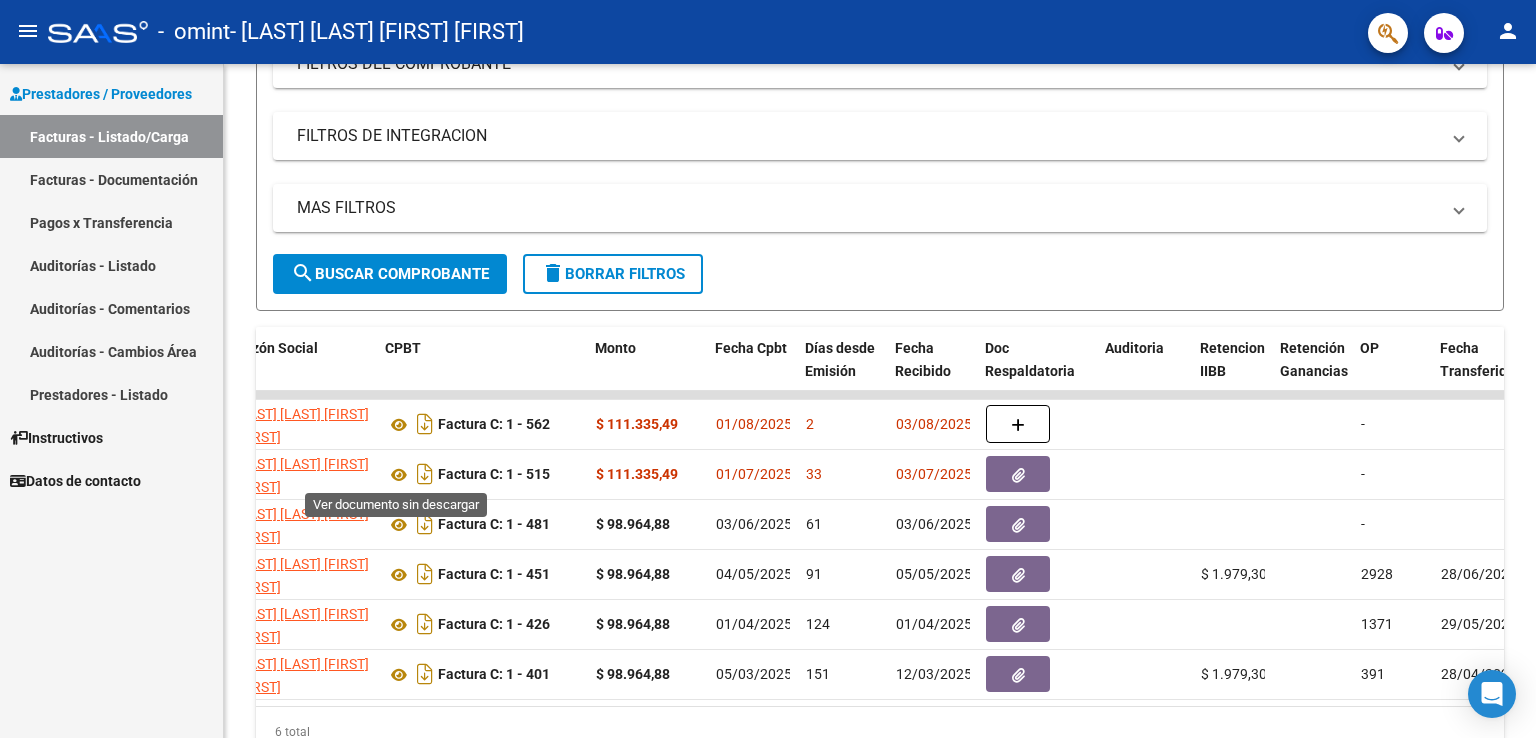 click 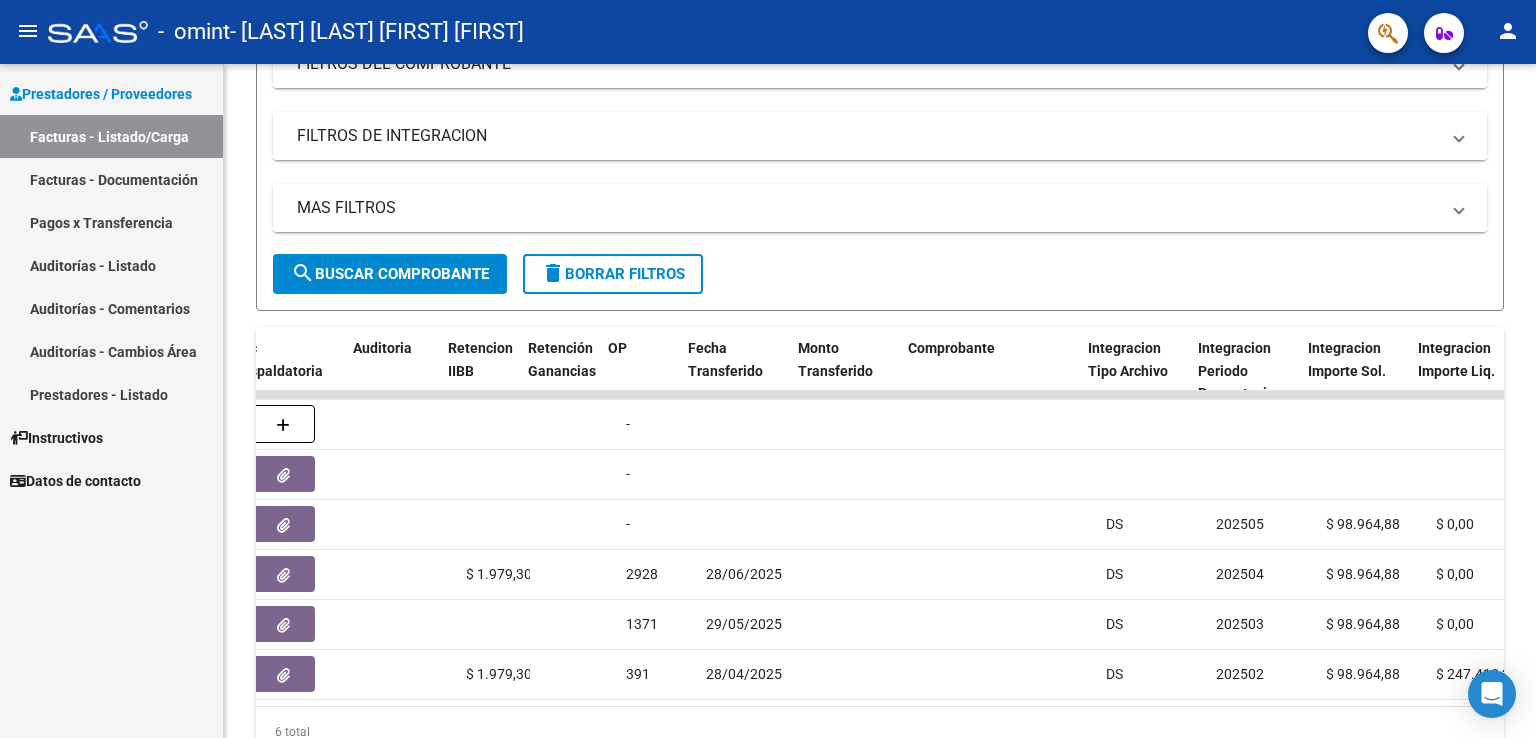 scroll, scrollTop: 0, scrollLeft: 1333, axis: horizontal 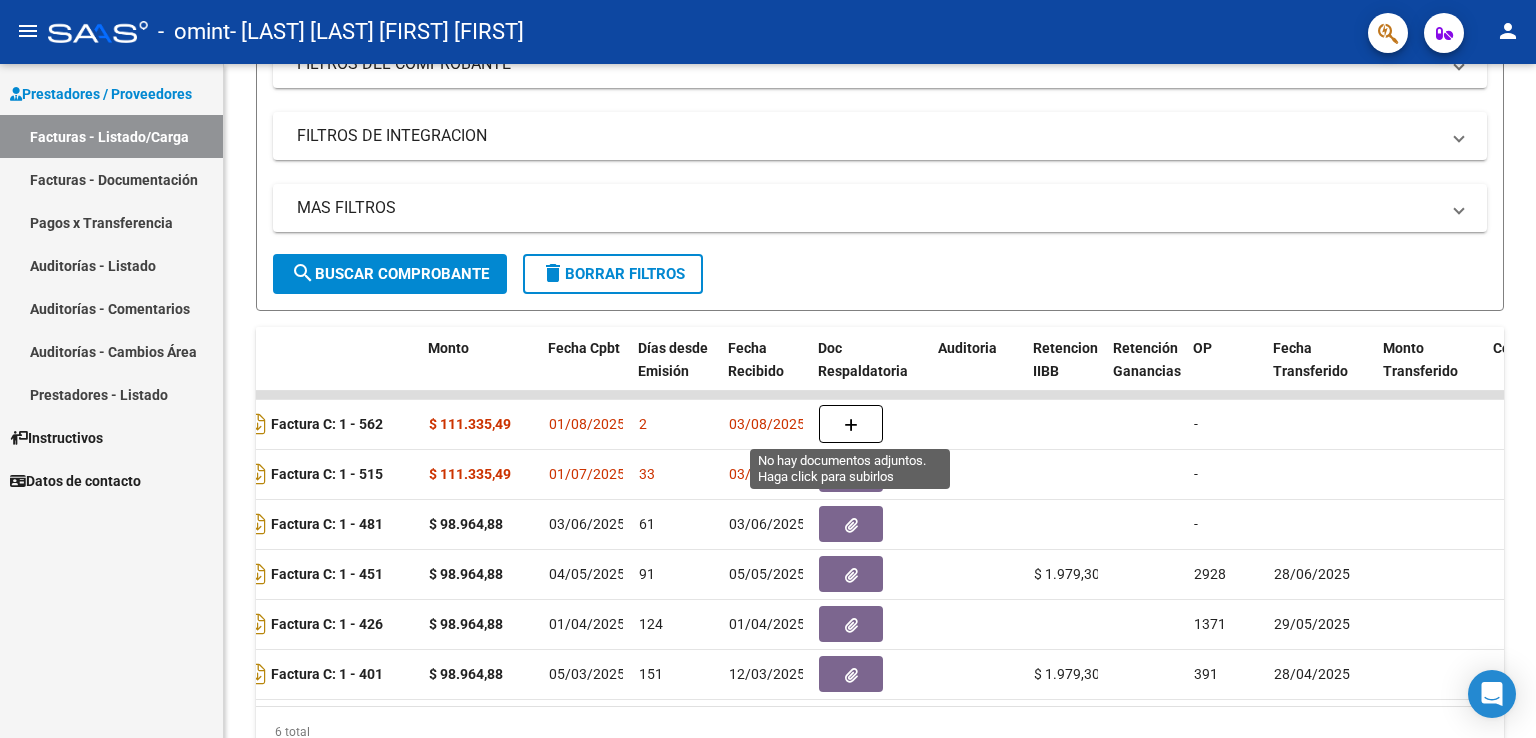 click 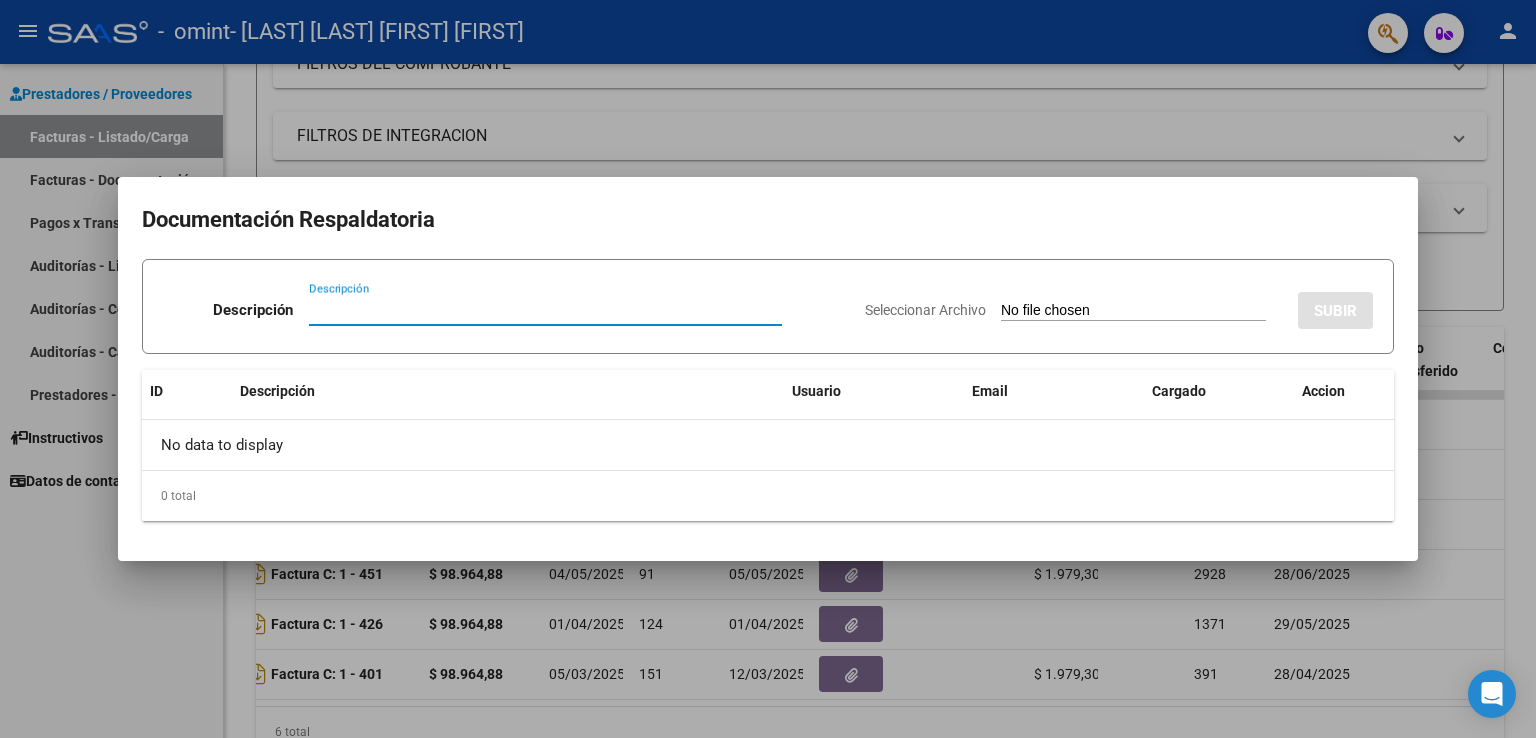 click on "Descripción" at bounding box center (545, 310) 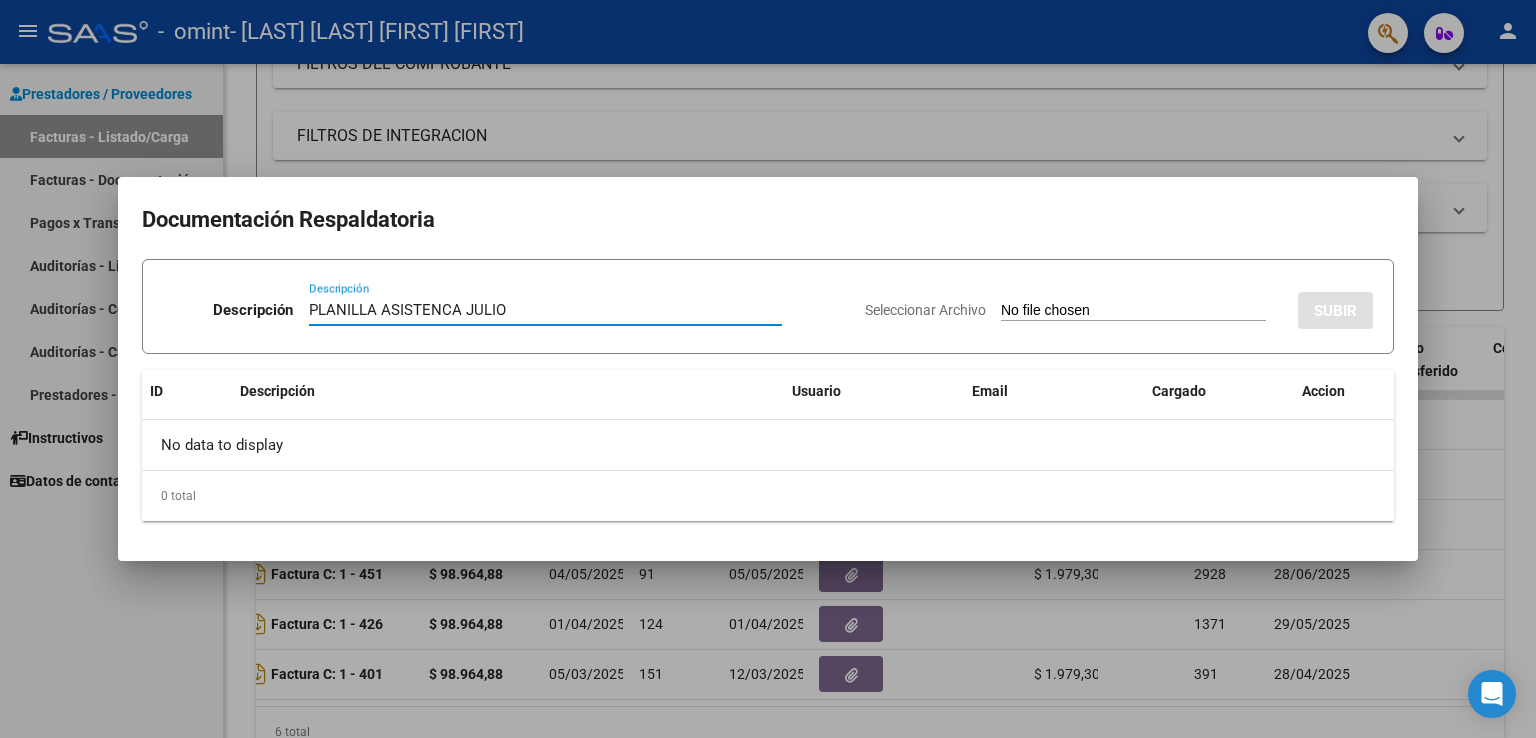 type on "PLANILLA ASISTENCA JULIO" 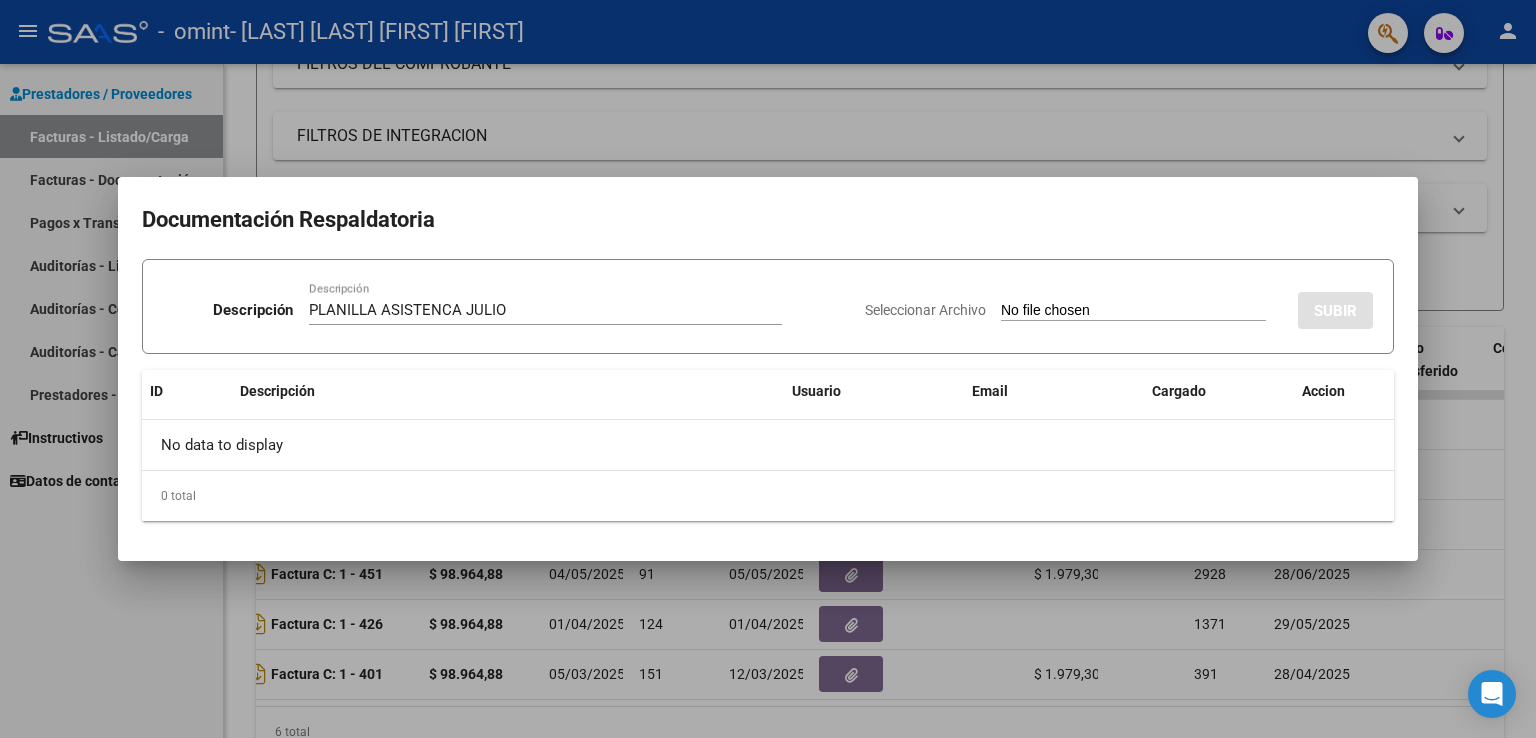 click on "Seleccionar Archivo" at bounding box center [925, 310] 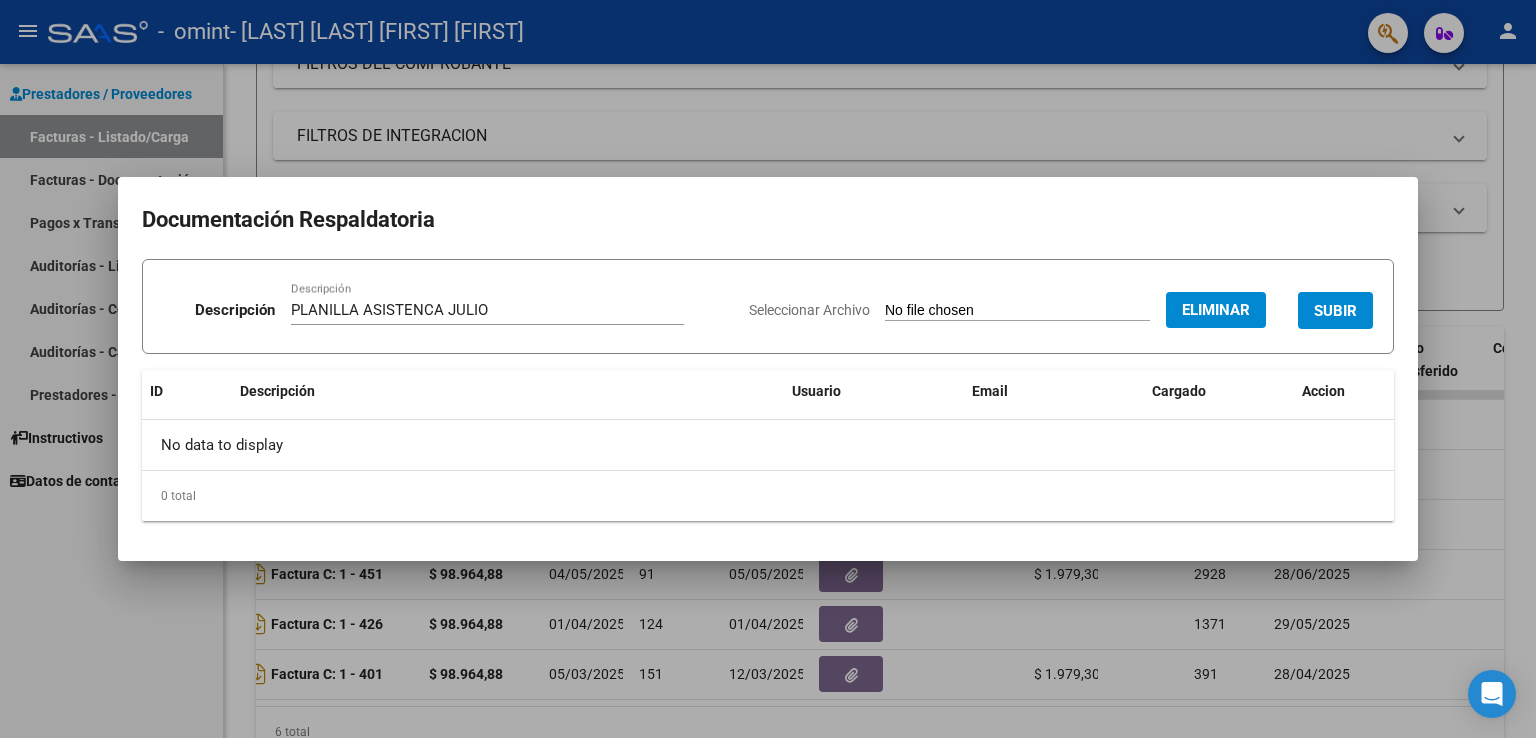 click on "SUBIR" at bounding box center (1335, 311) 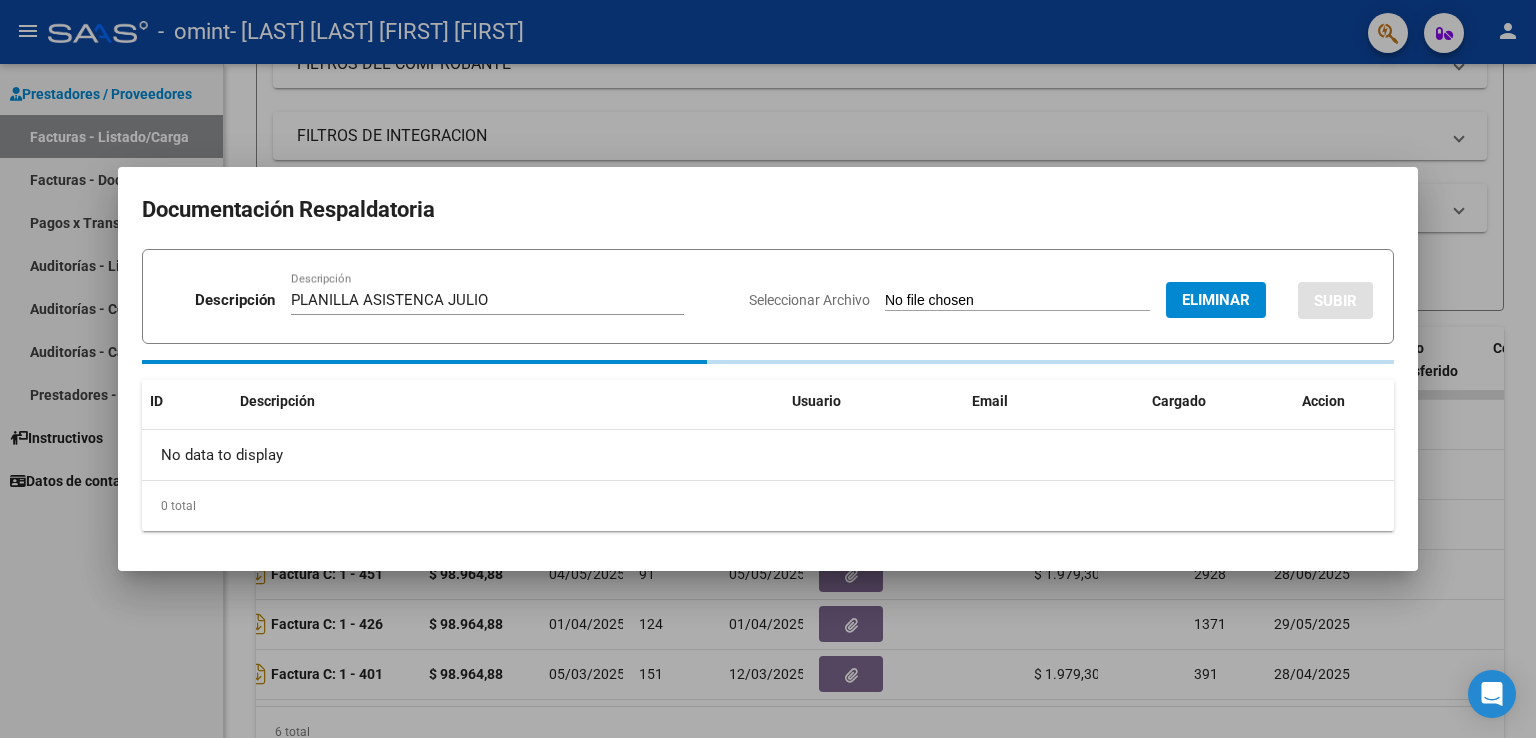 type 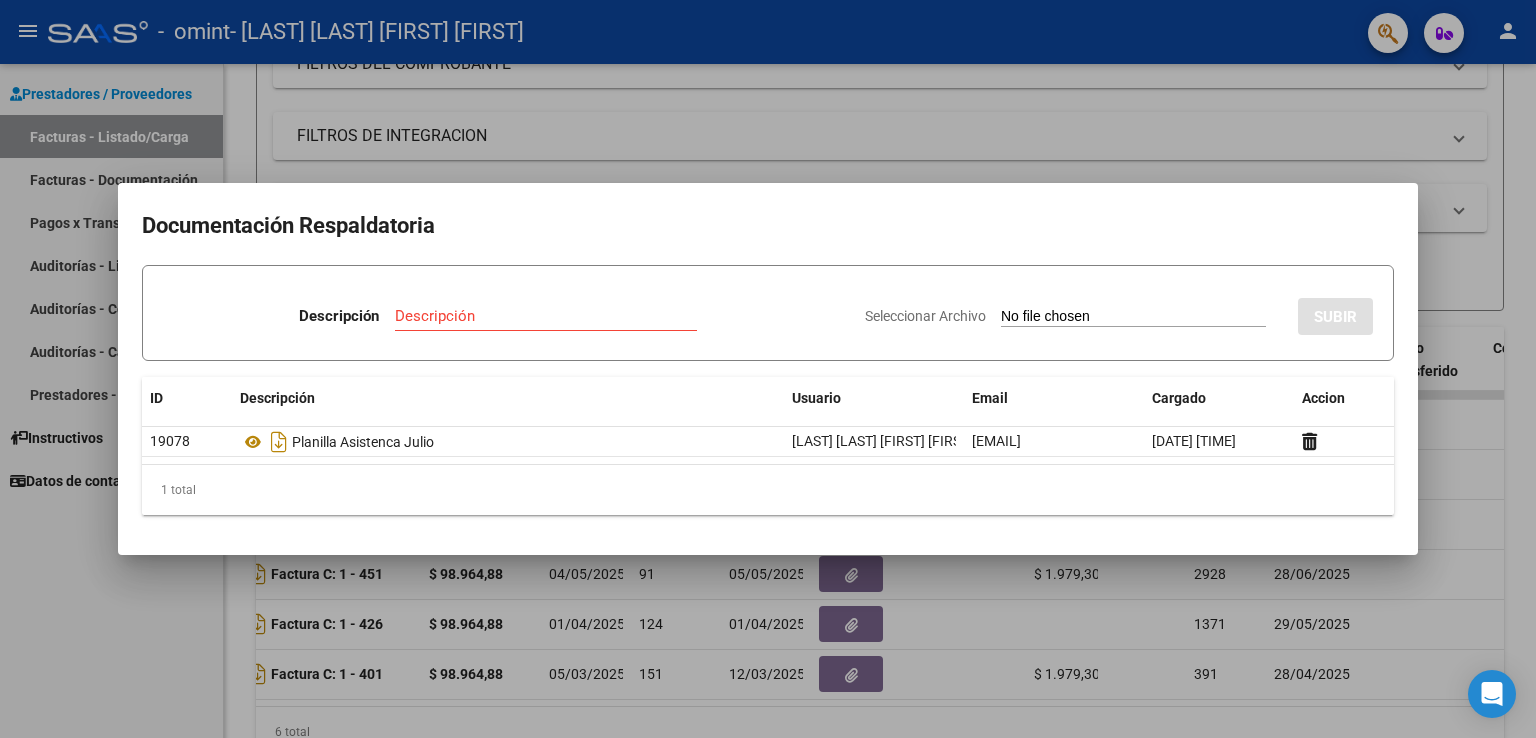click at bounding box center [768, 369] 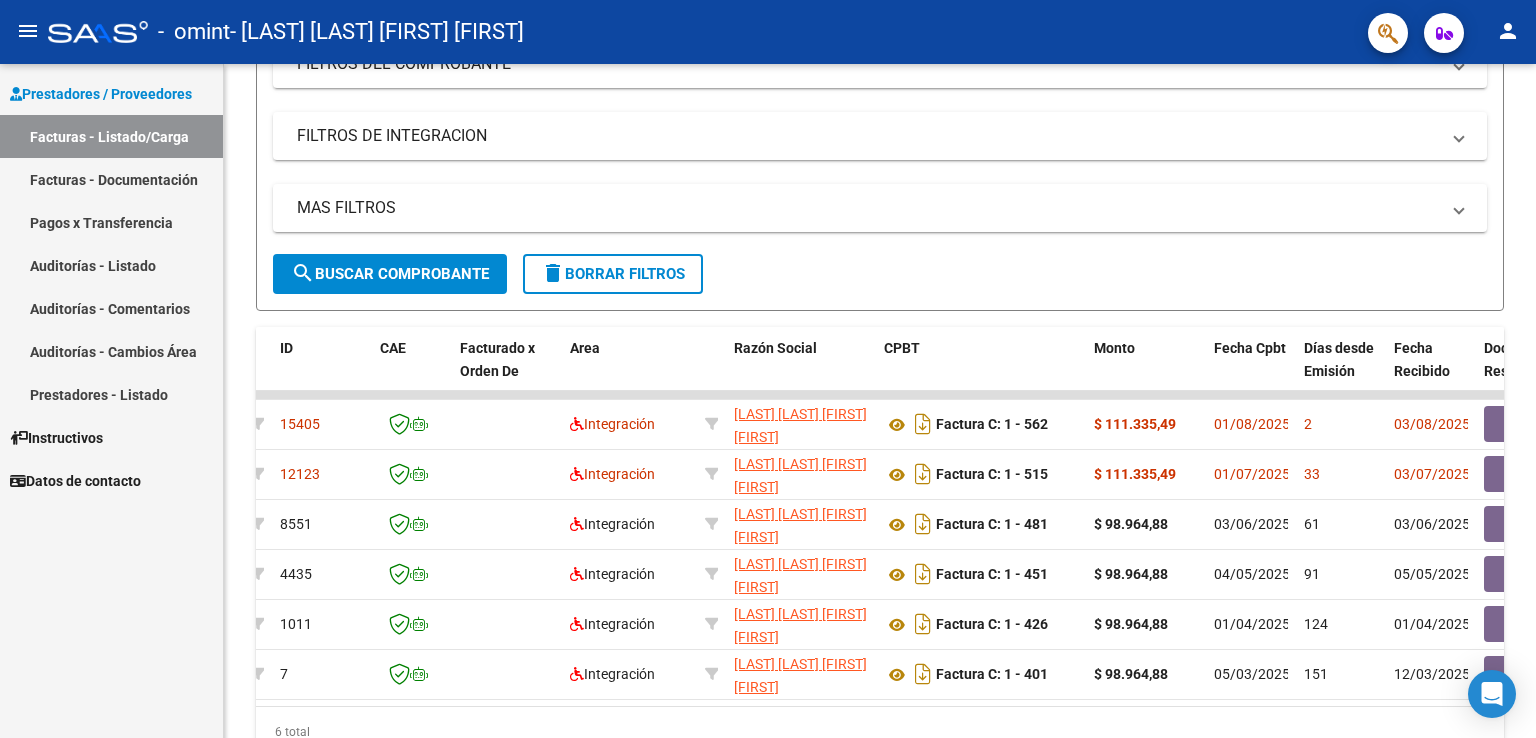 scroll, scrollTop: 0, scrollLeft: 0, axis: both 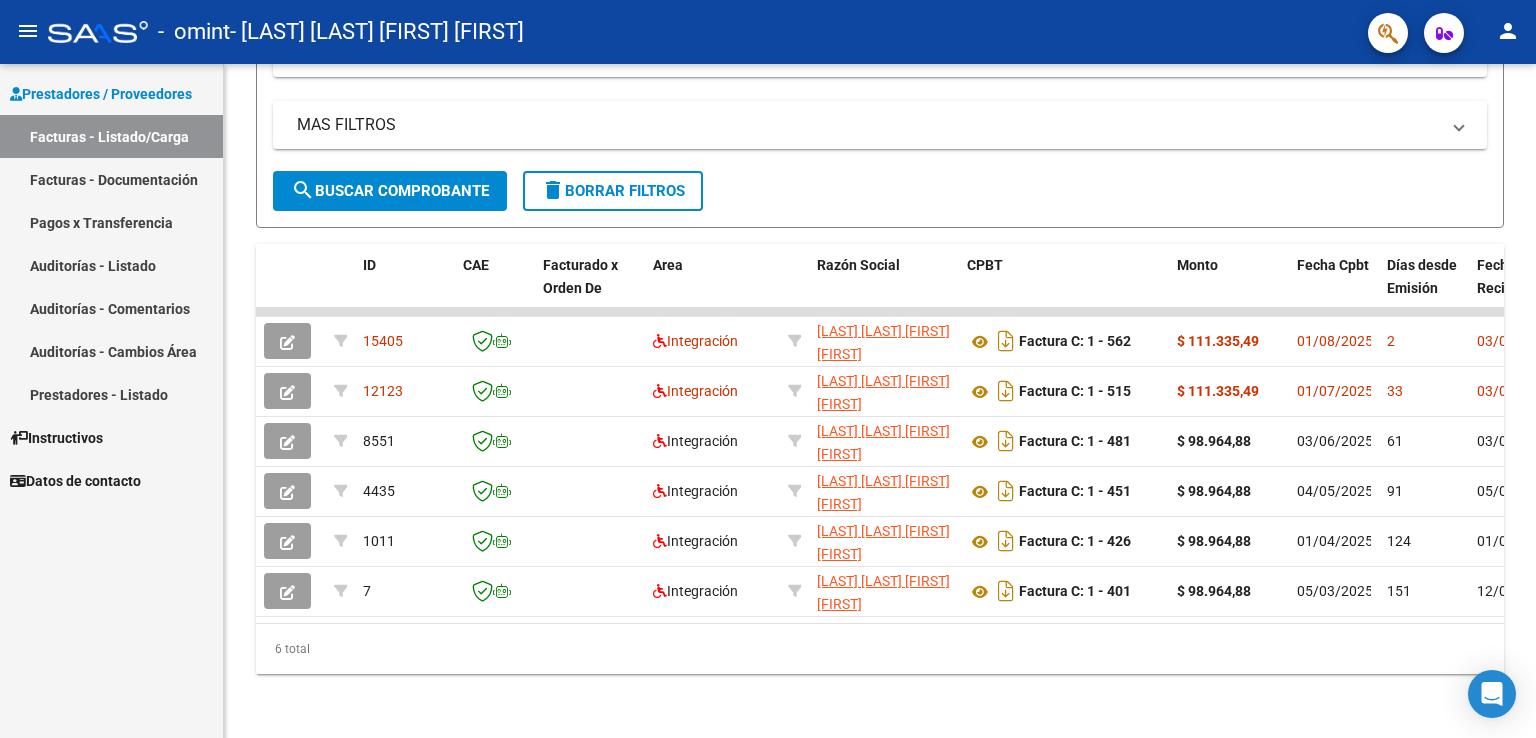 click on "Auditorías - Comentarios" at bounding box center (111, 308) 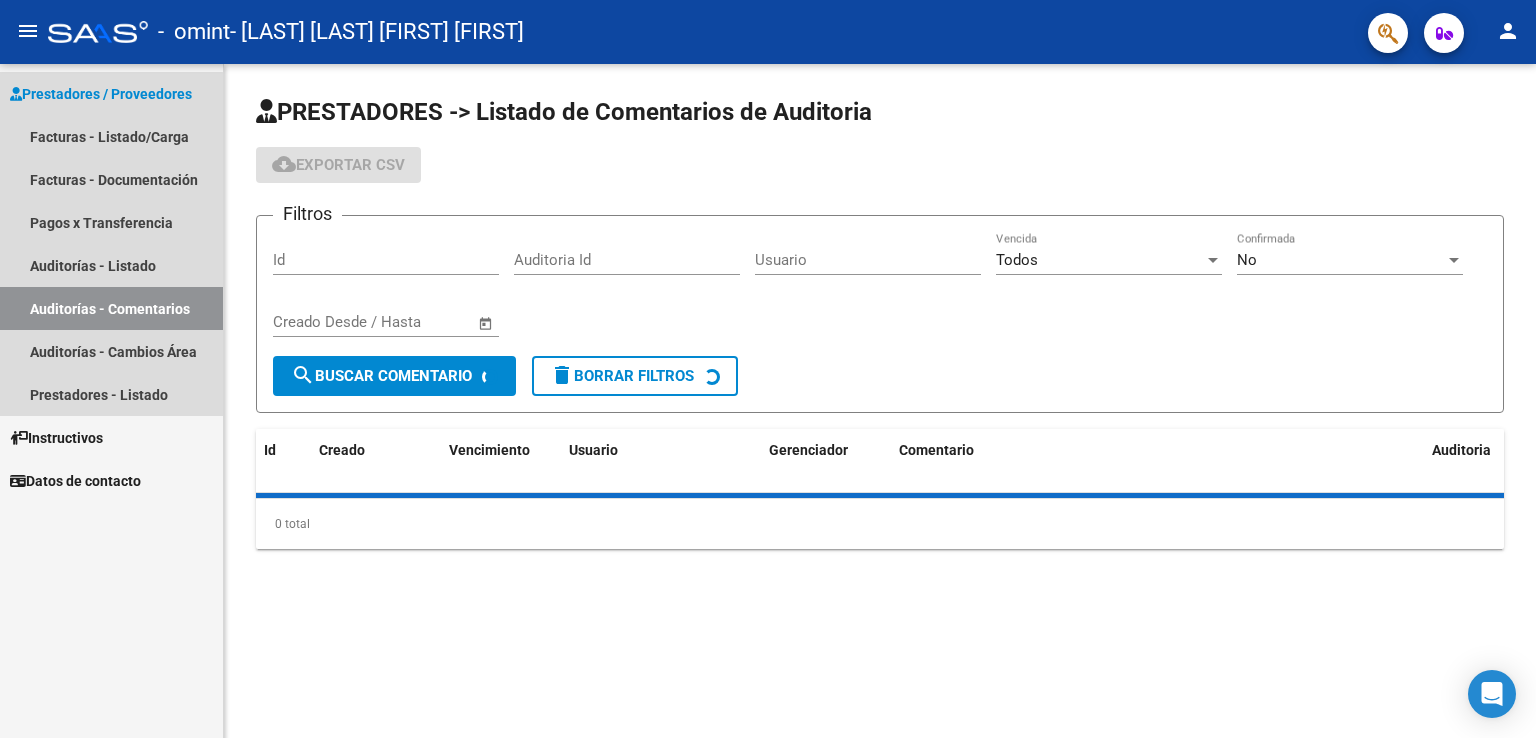 scroll, scrollTop: 0, scrollLeft: 0, axis: both 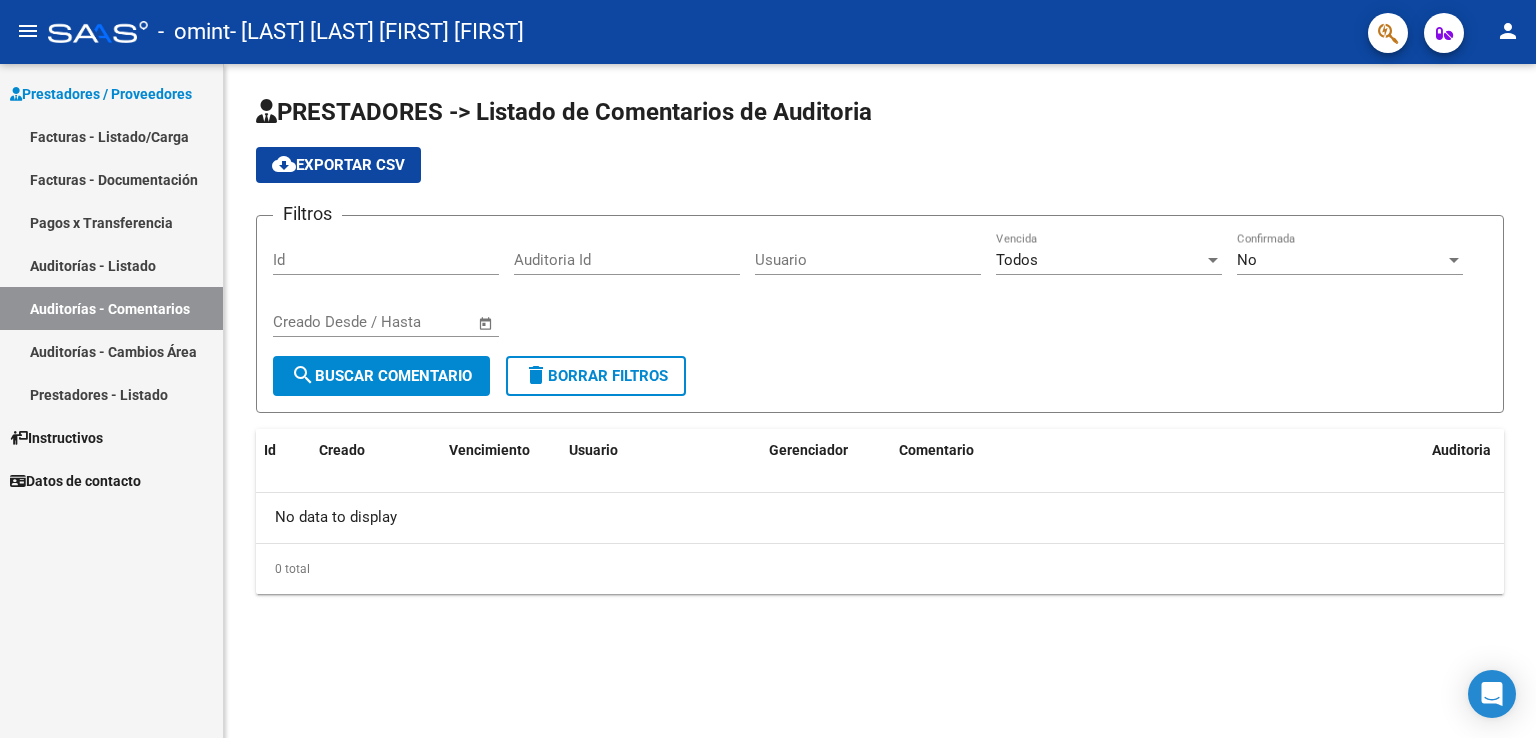 click on "Pagos x Transferencia" at bounding box center [111, 222] 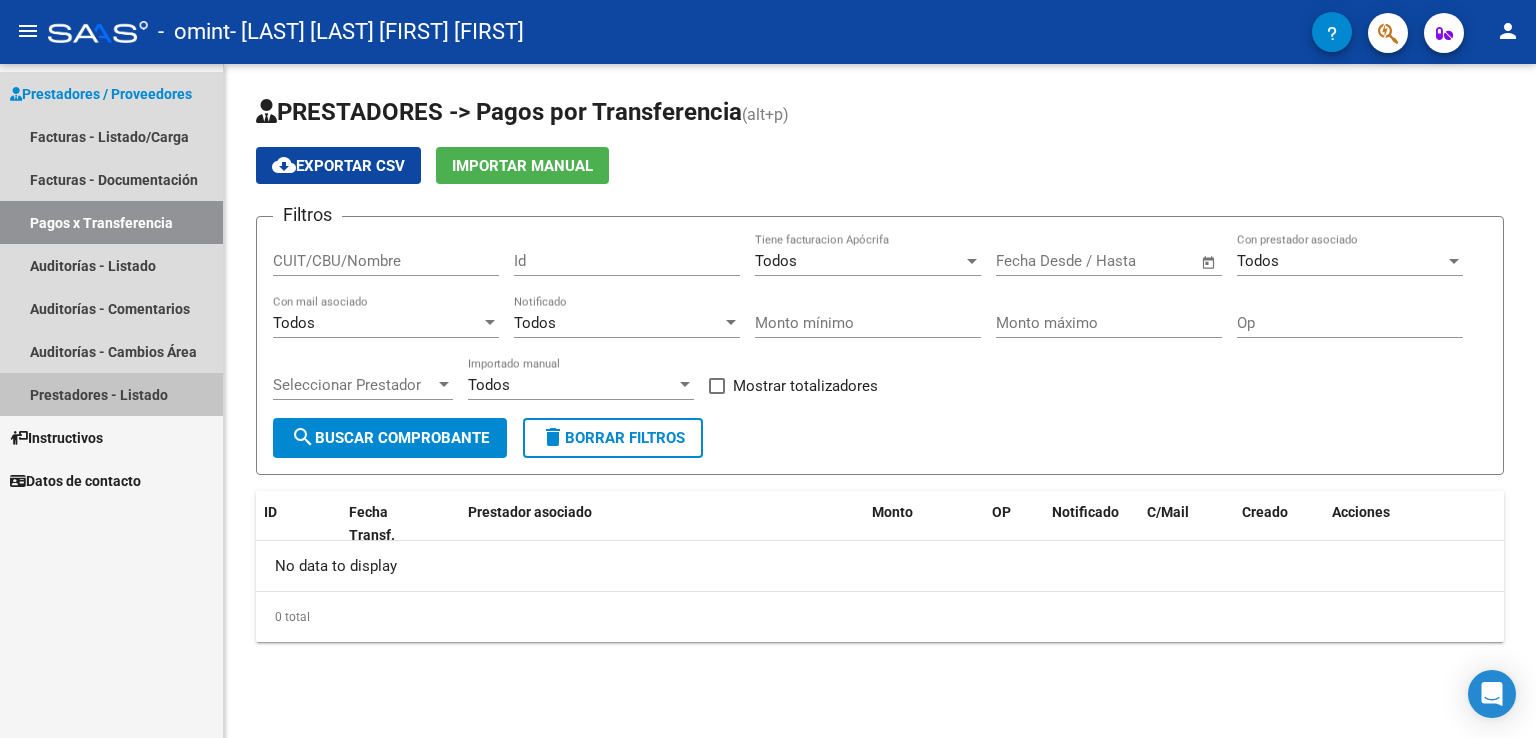 click on "Prestadores - Listado" at bounding box center [111, 394] 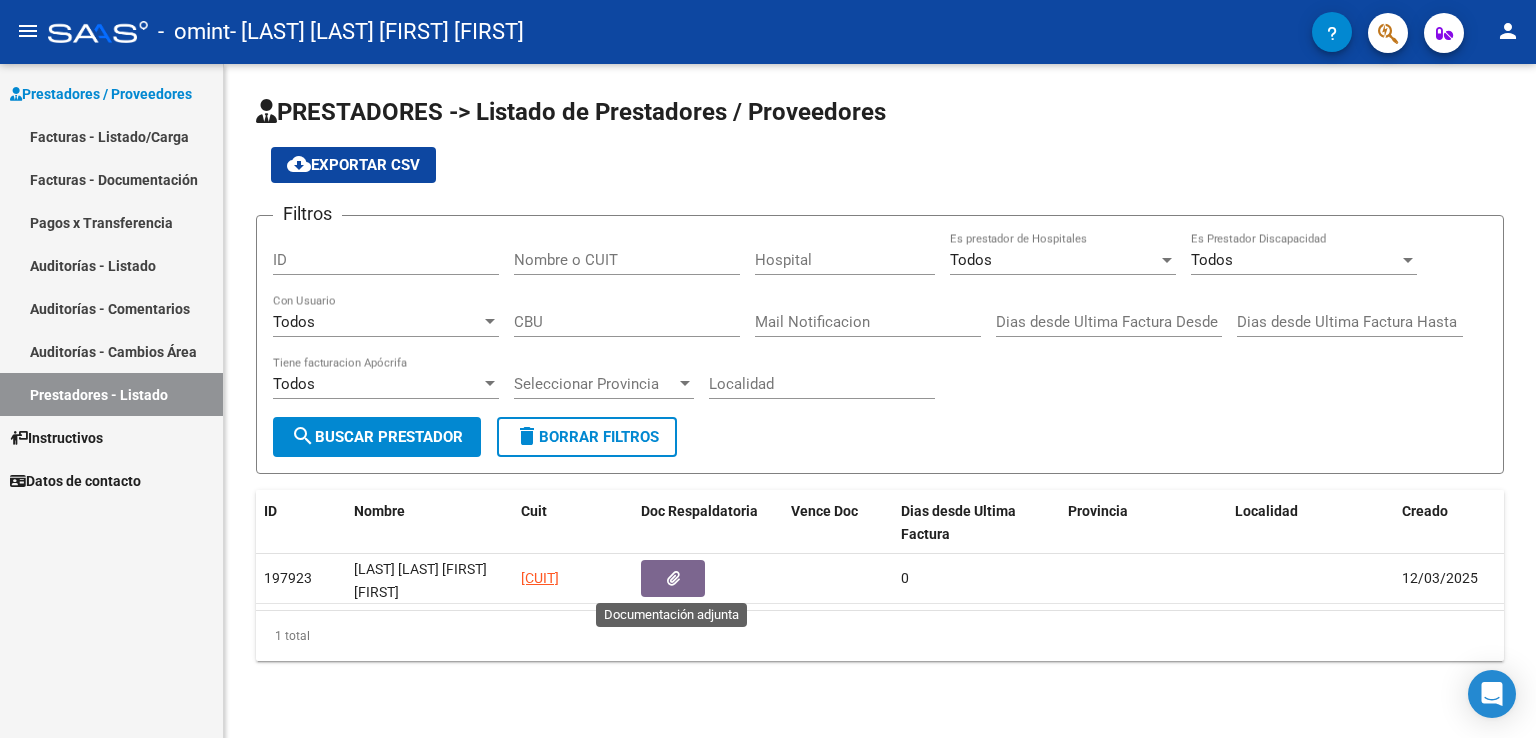 click 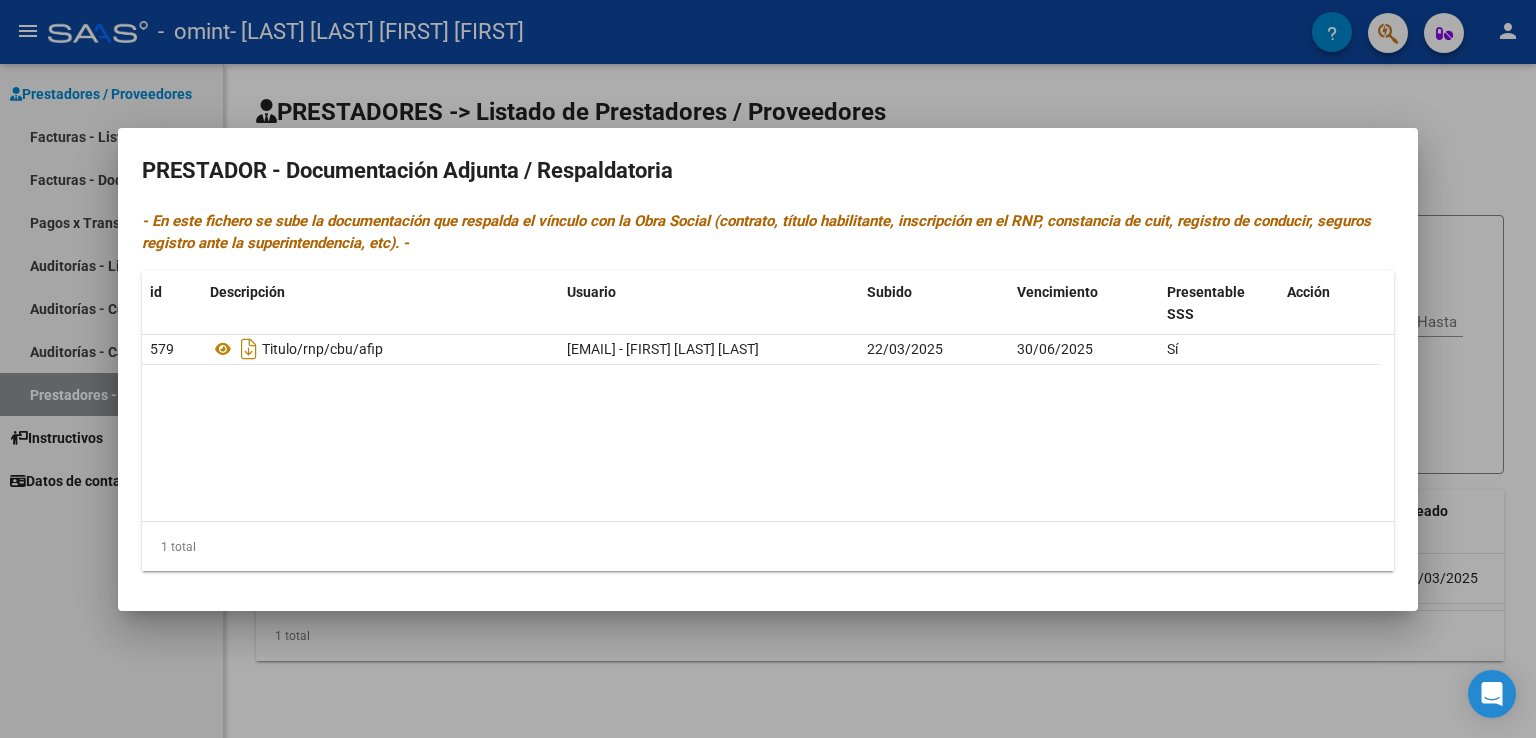 click at bounding box center [768, 369] 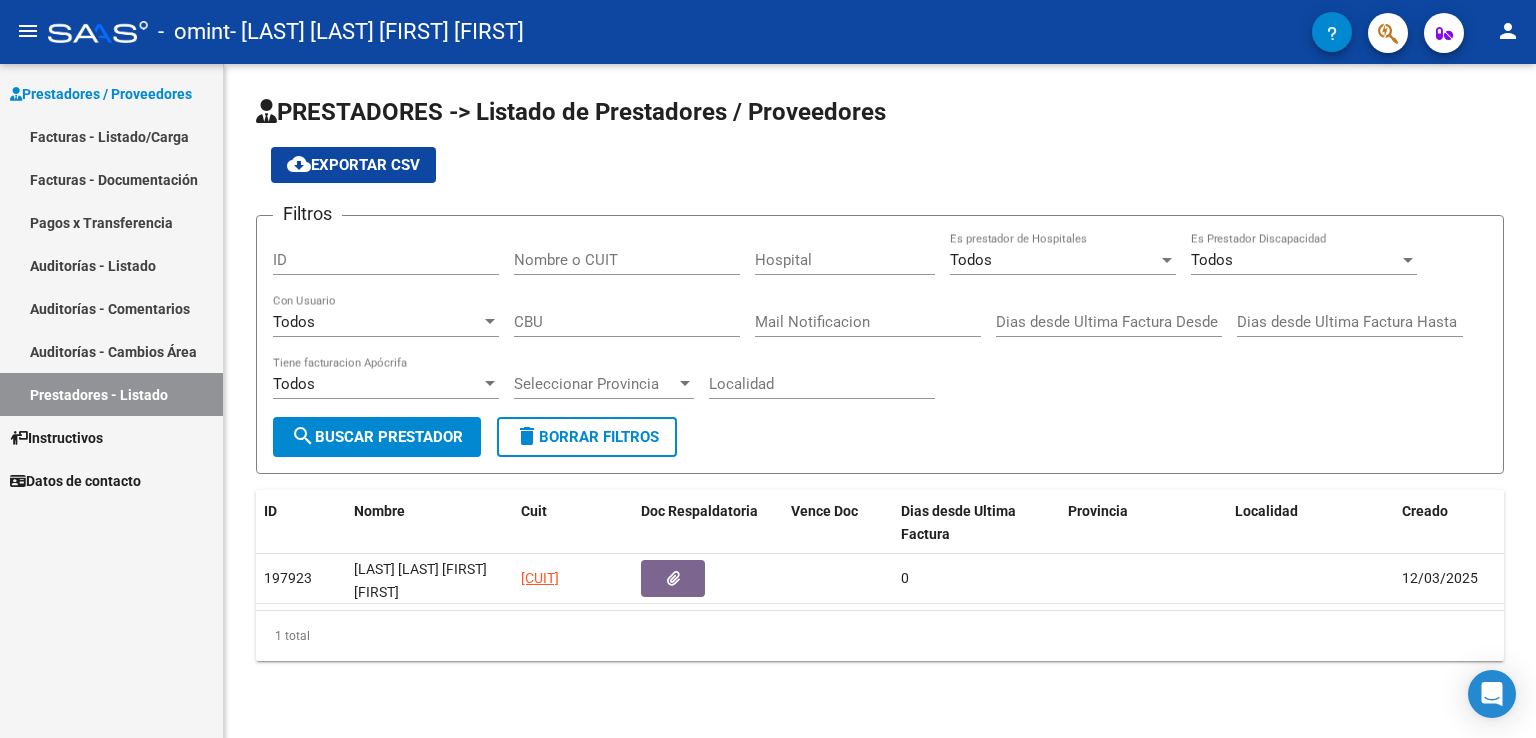click on "Facturas - Documentación" at bounding box center (111, 179) 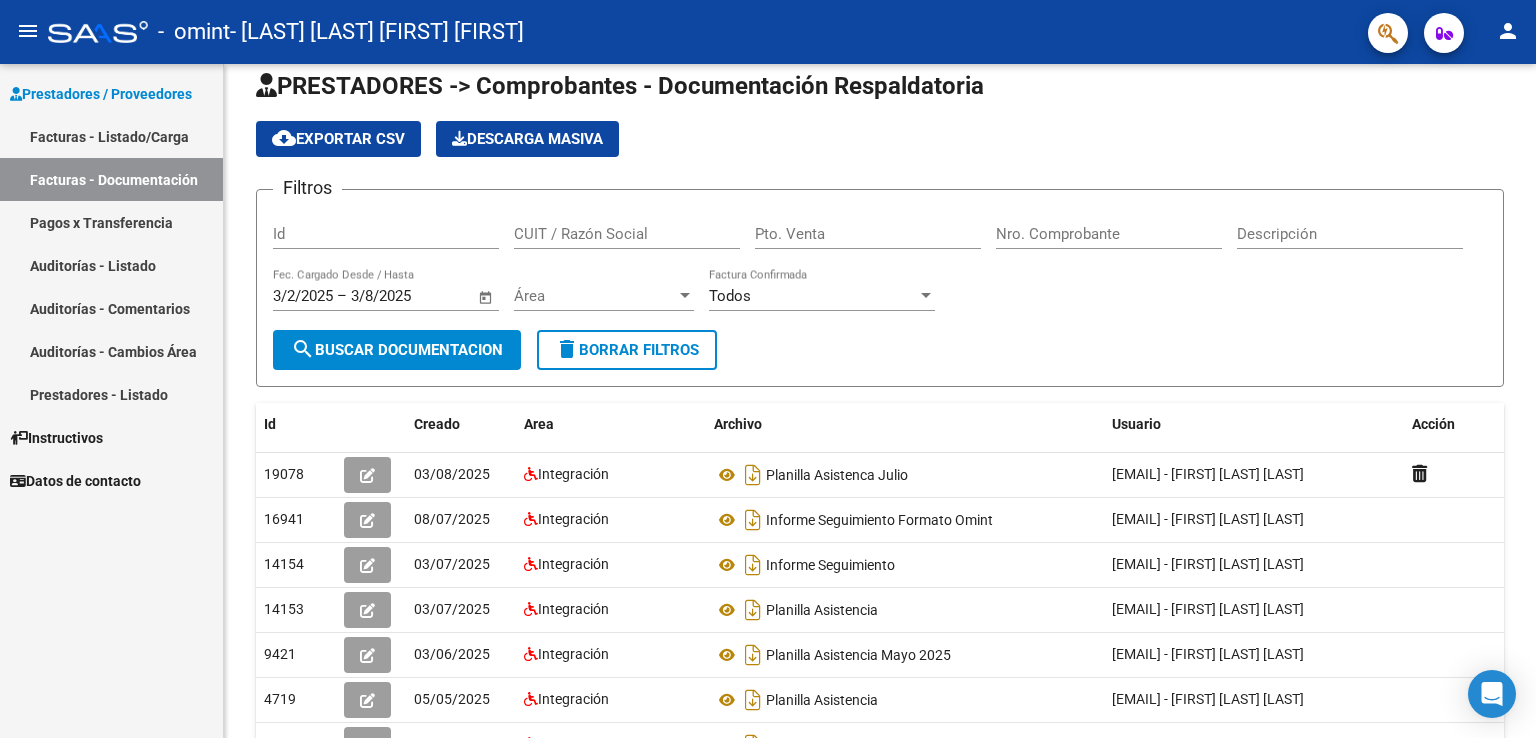 scroll, scrollTop: 0, scrollLeft: 0, axis: both 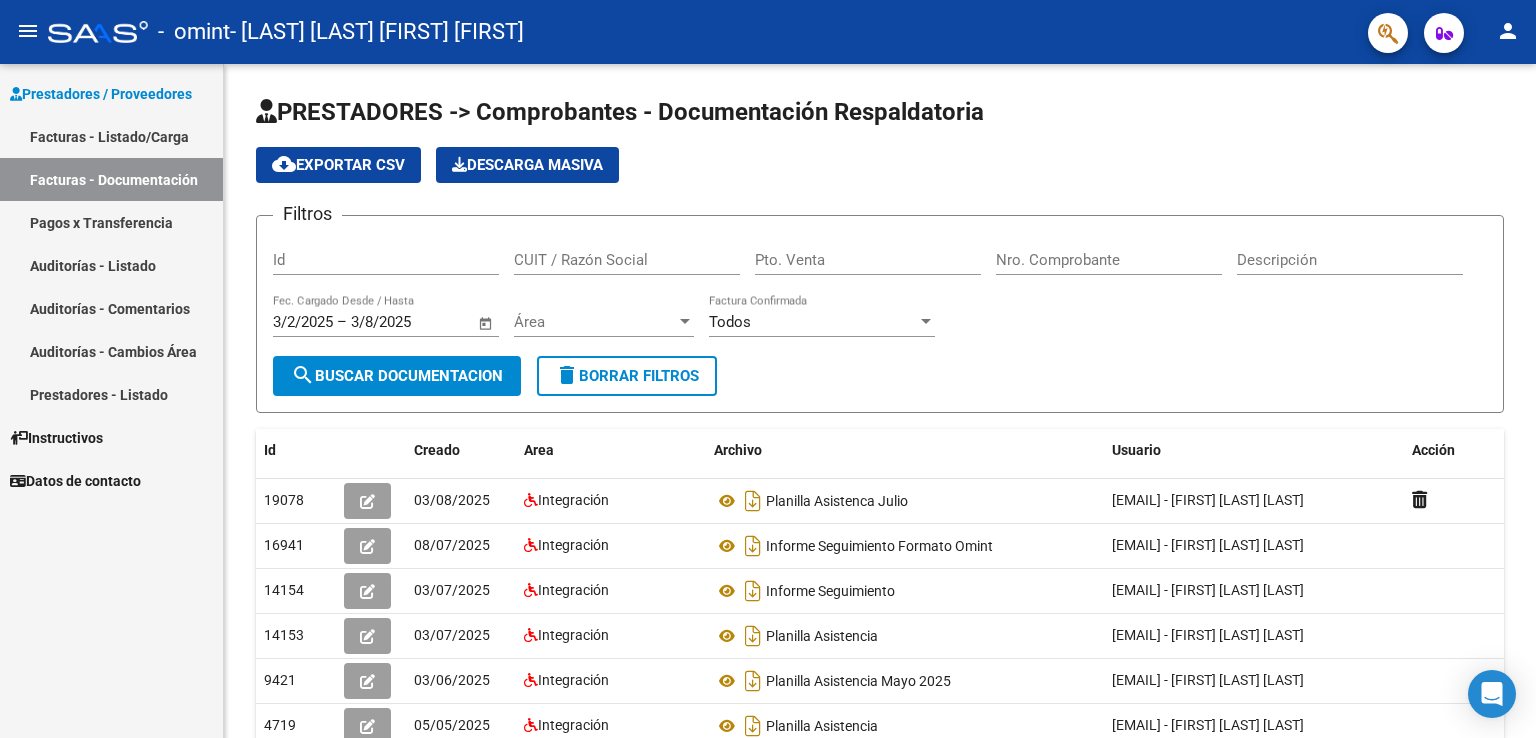 click on "Pagos x Transferencia" at bounding box center [111, 222] 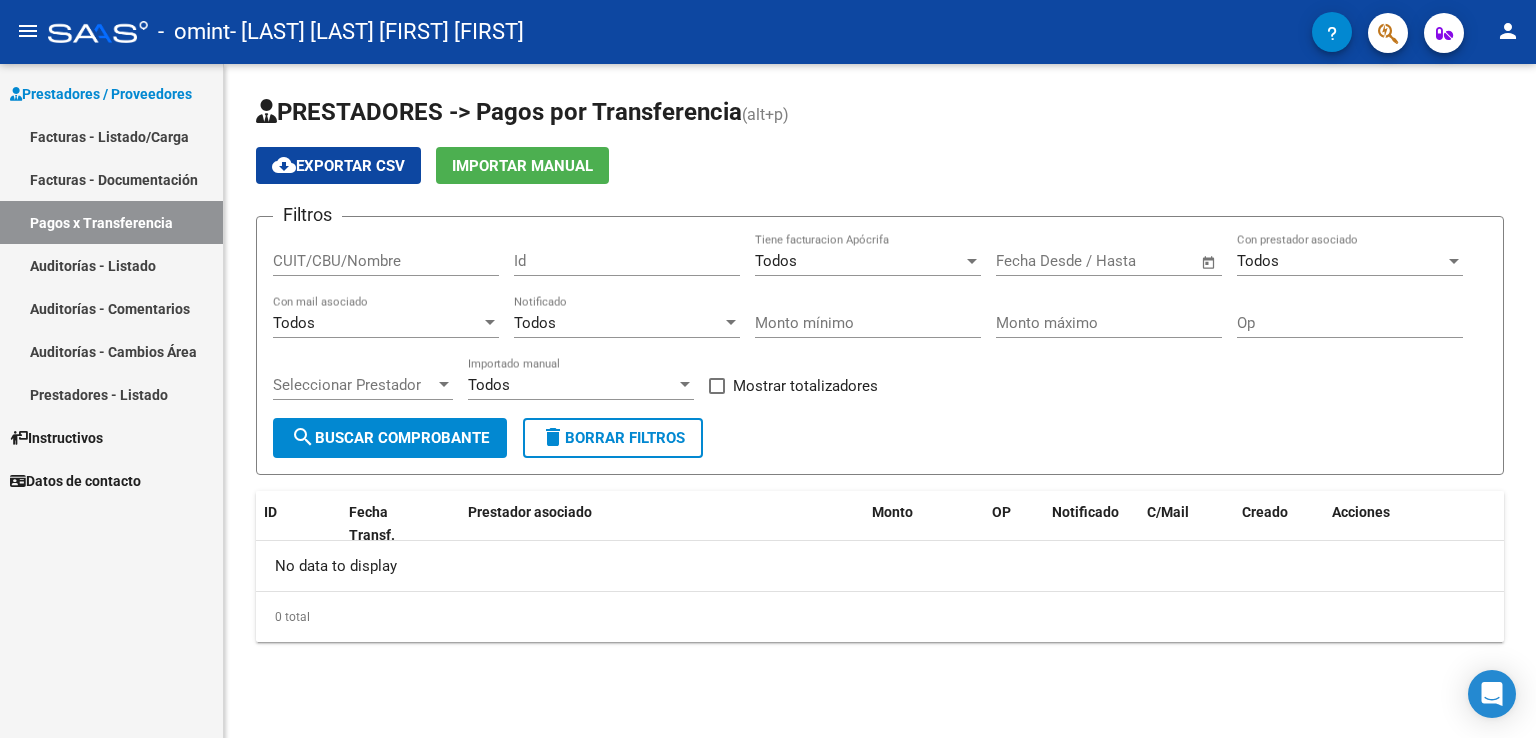 click on "Facturas - Listado/Carga" at bounding box center (111, 136) 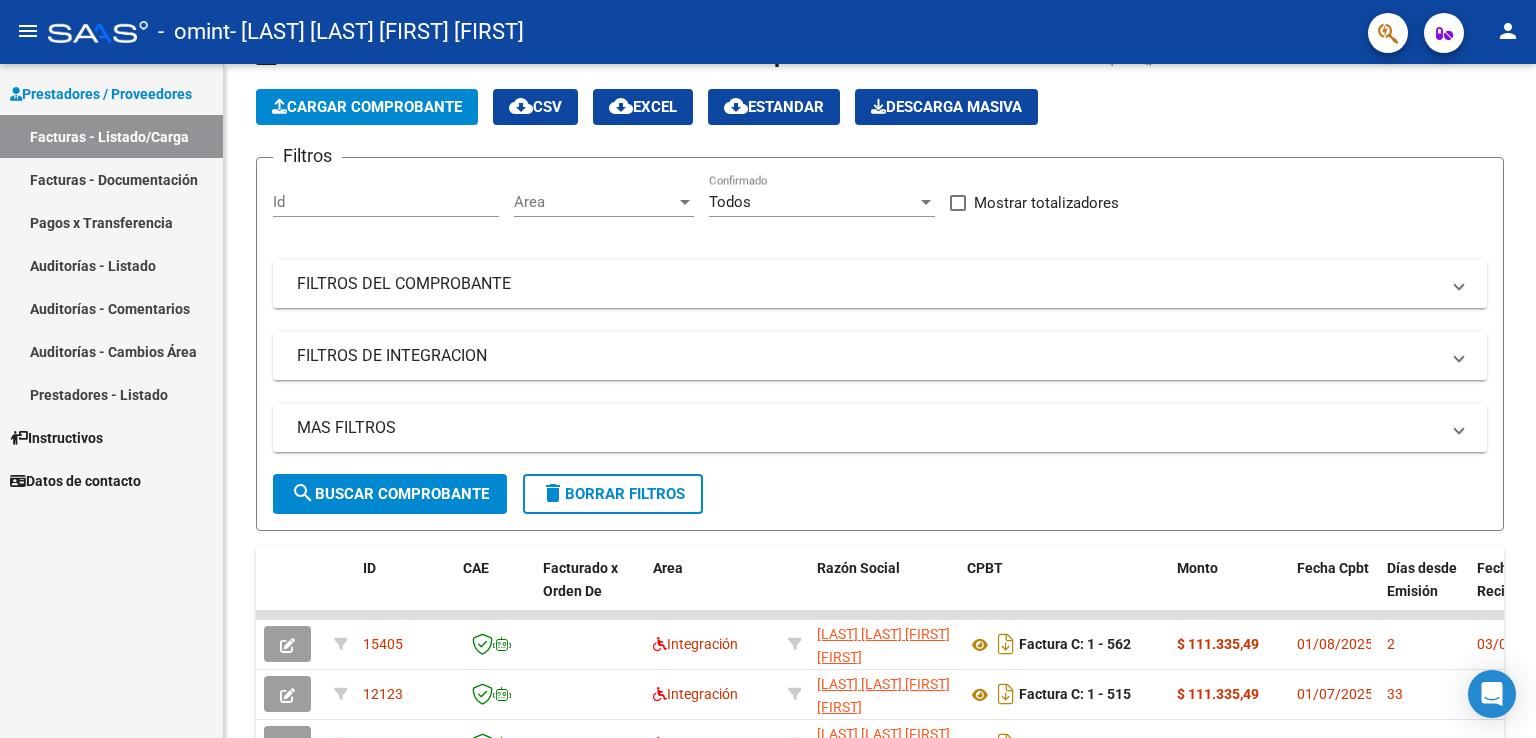 scroll, scrollTop: 0, scrollLeft: 0, axis: both 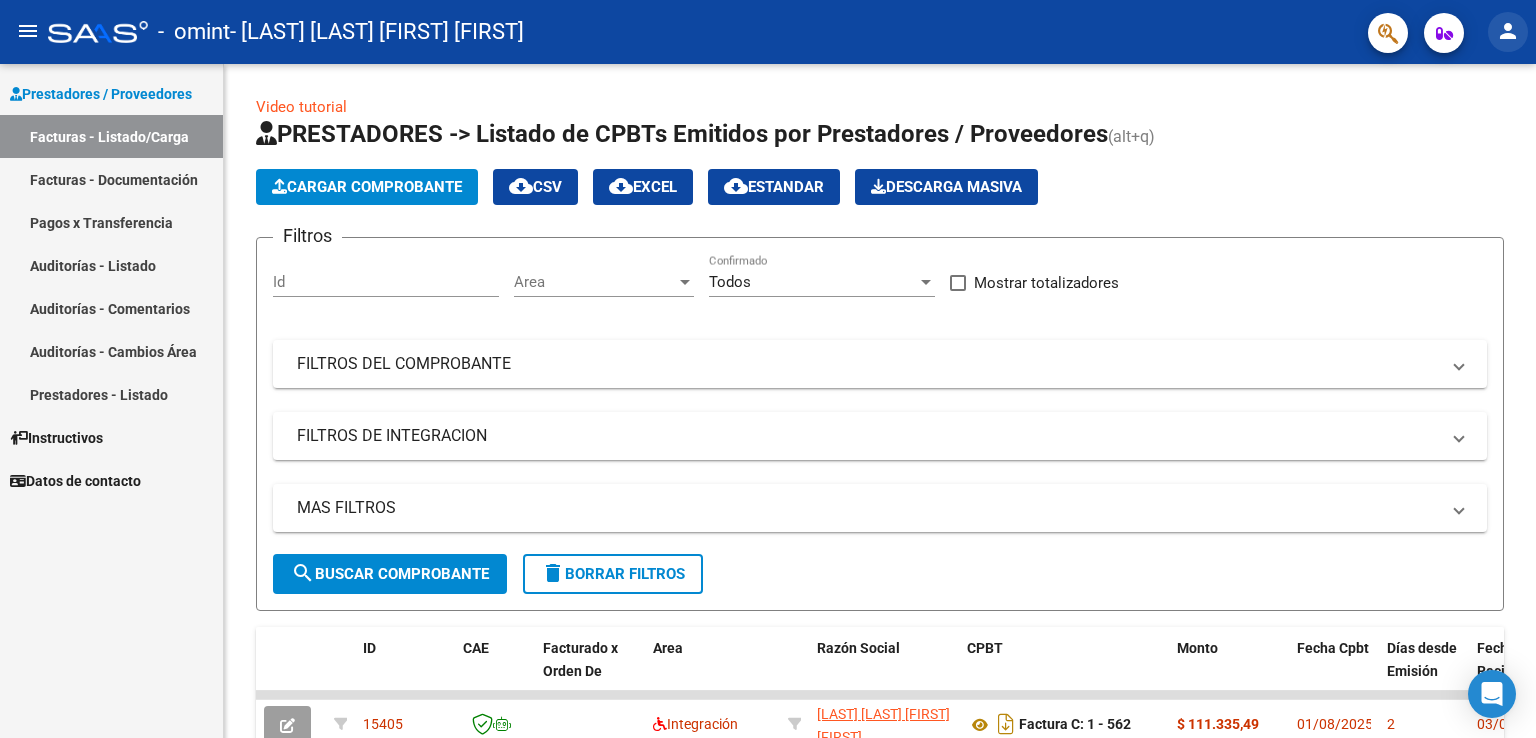 click on "person" 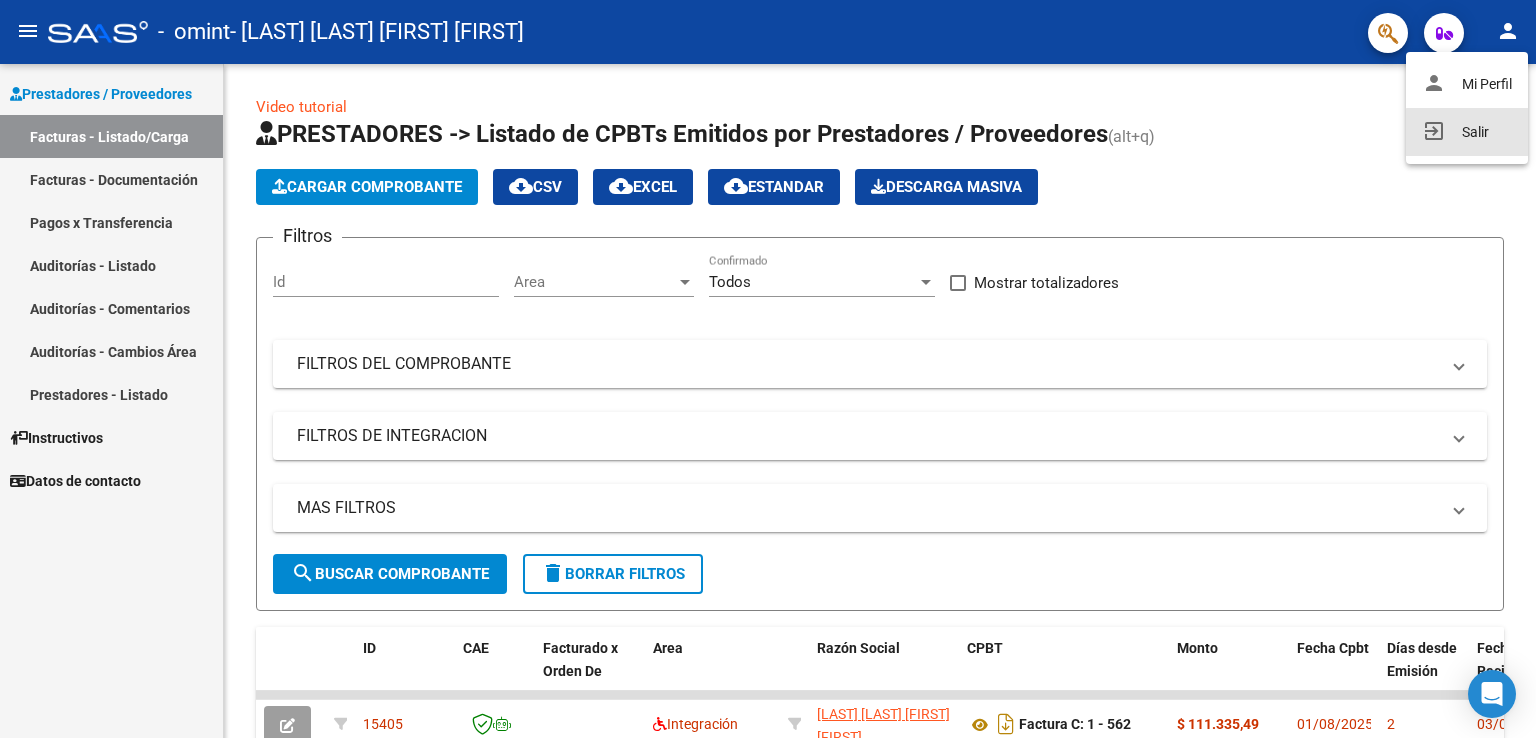 click on "exit_to_app  Salir" at bounding box center [1467, 132] 